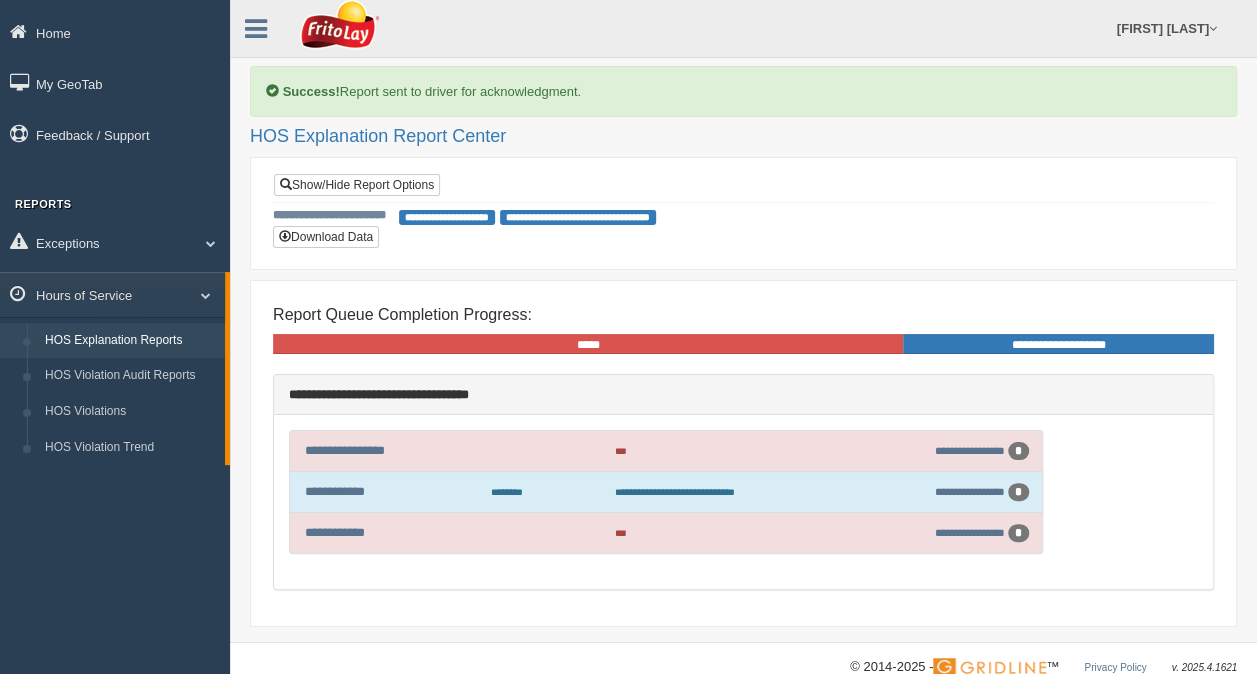 scroll, scrollTop: 30, scrollLeft: 0, axis: vertical 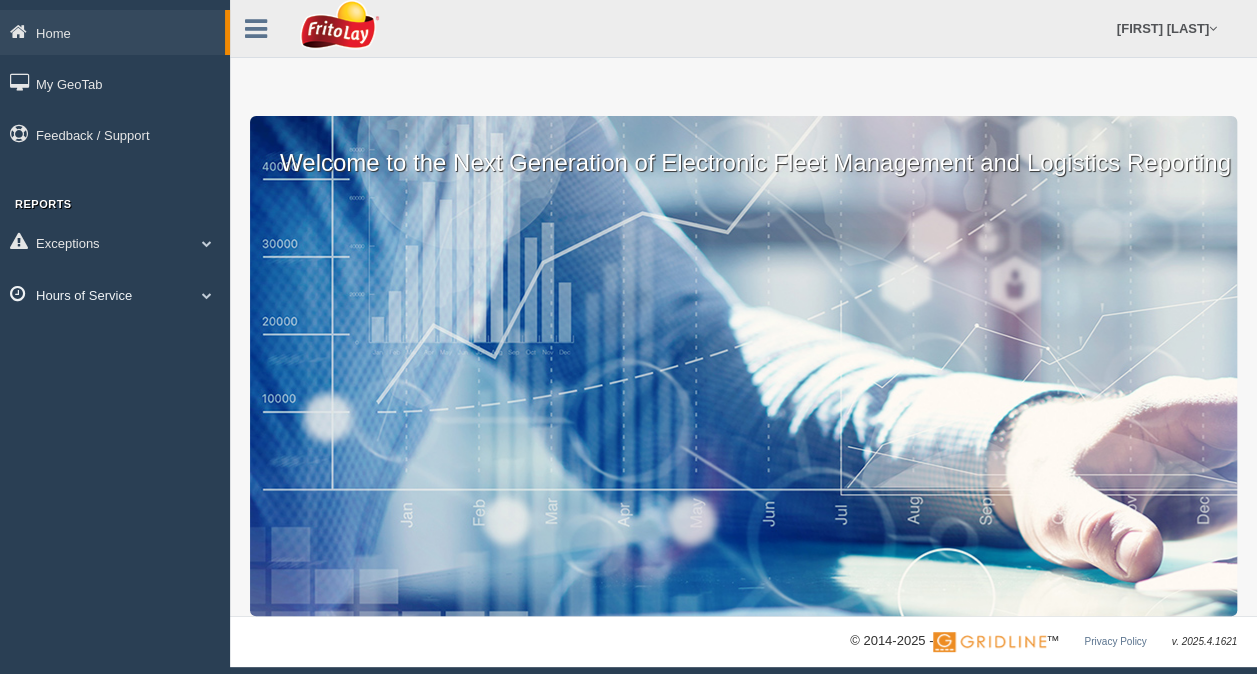 click at bounding box center (207, 295) 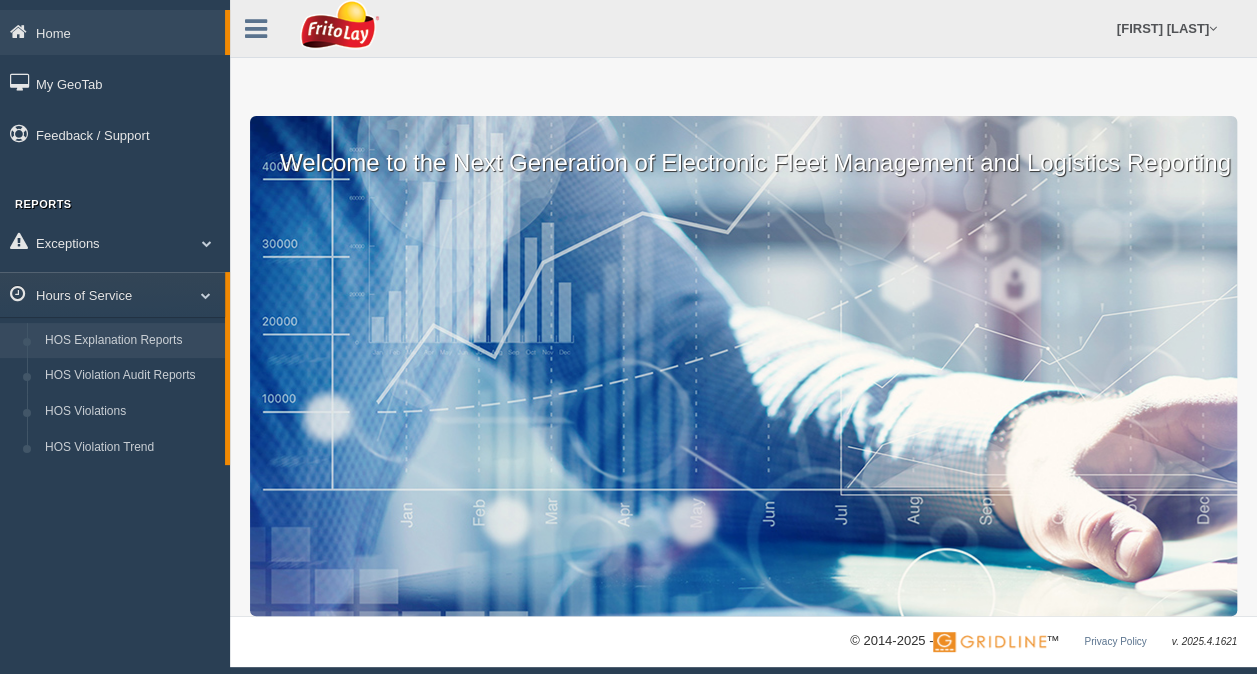 click on "HOS Explanation Reports" at bounding box center [130, 341] 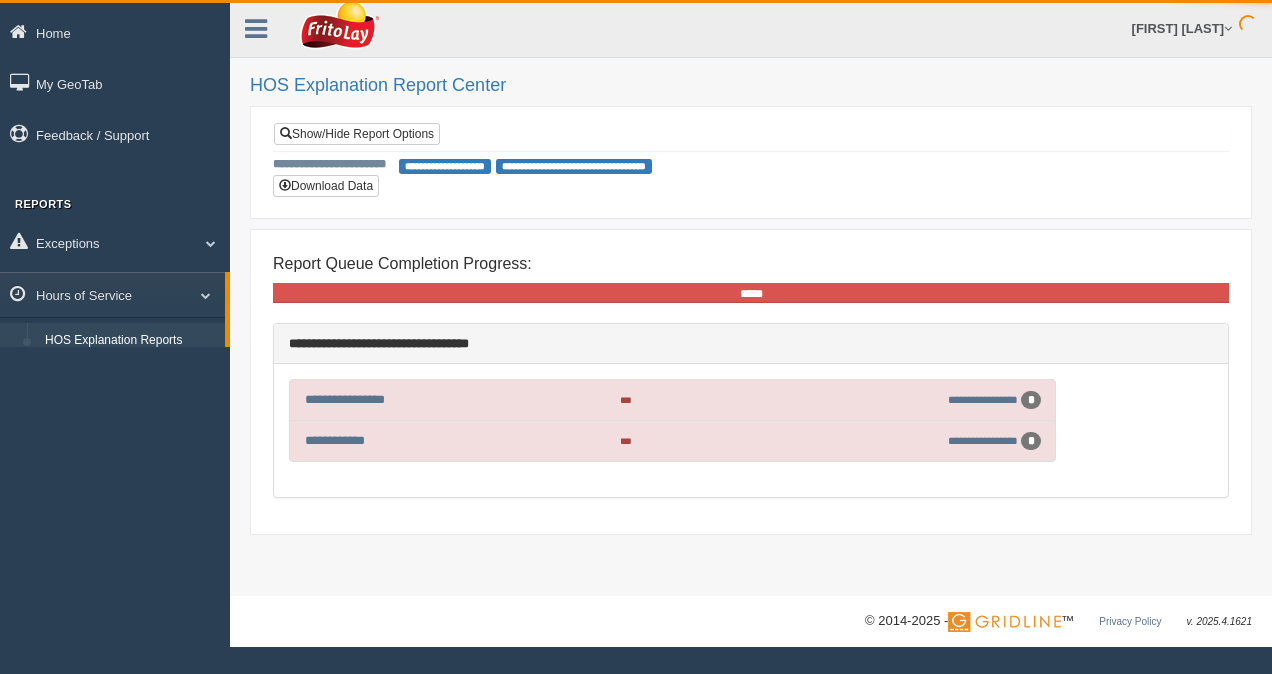 scroll, scrollTop: 0, scrollLeft: 0, axis: both 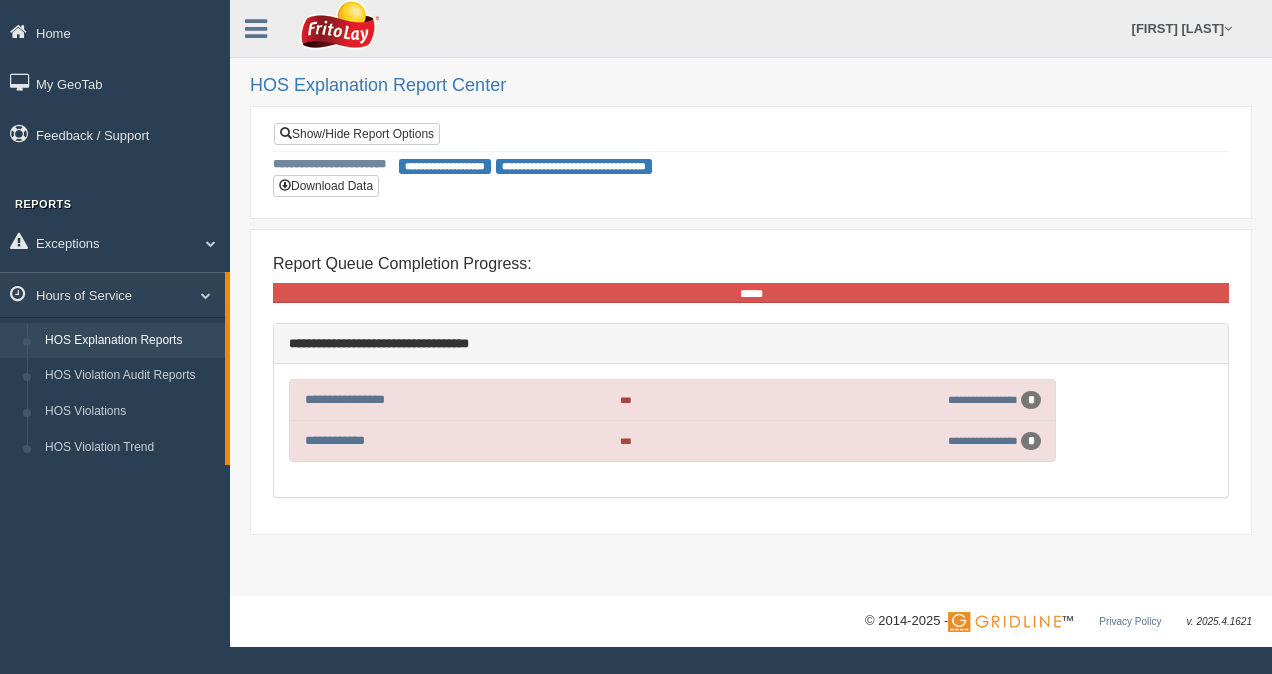 click on "***" at bounding box center (626, 441) 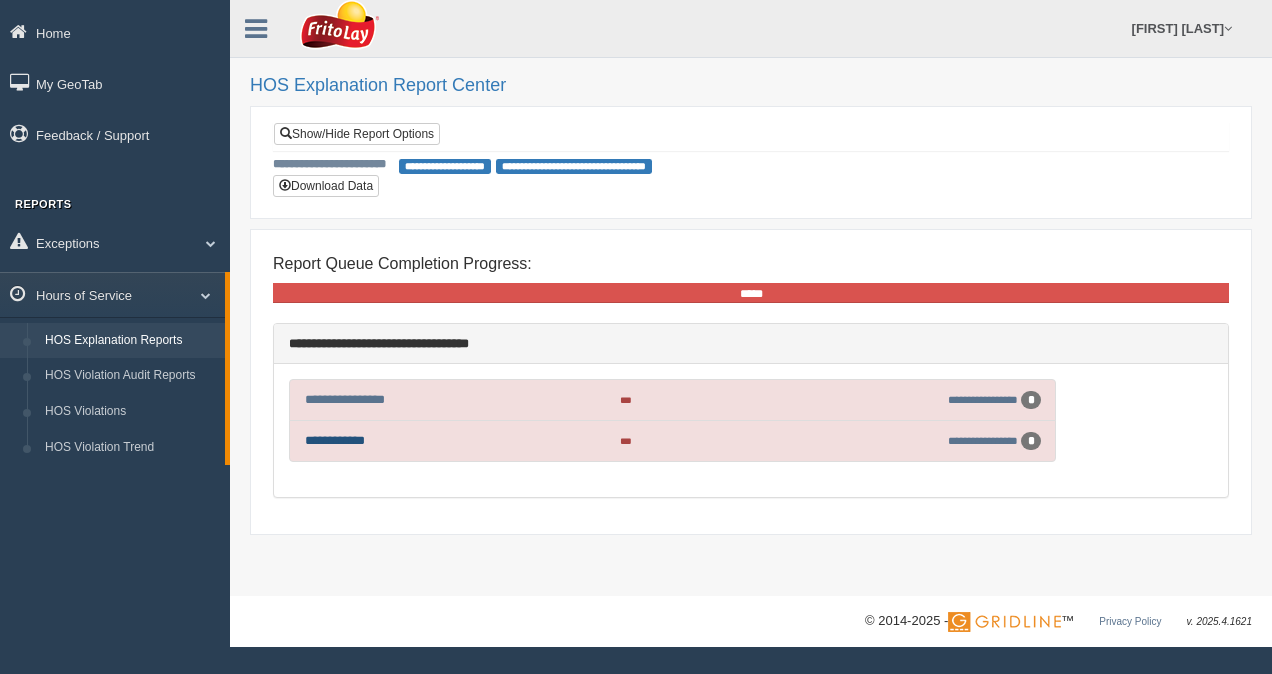 click on "**********" at bounding box center [335, 440] 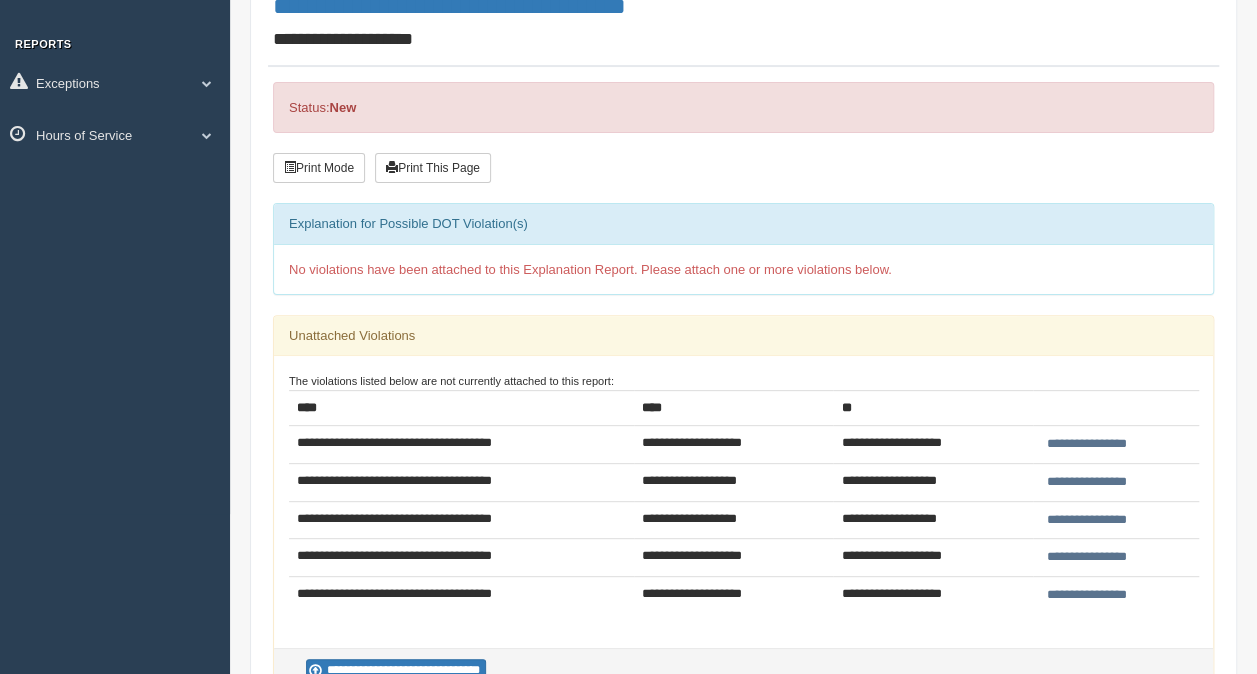 scroll, scrollTop: 166, scrollLeft: 0, axis: vertical 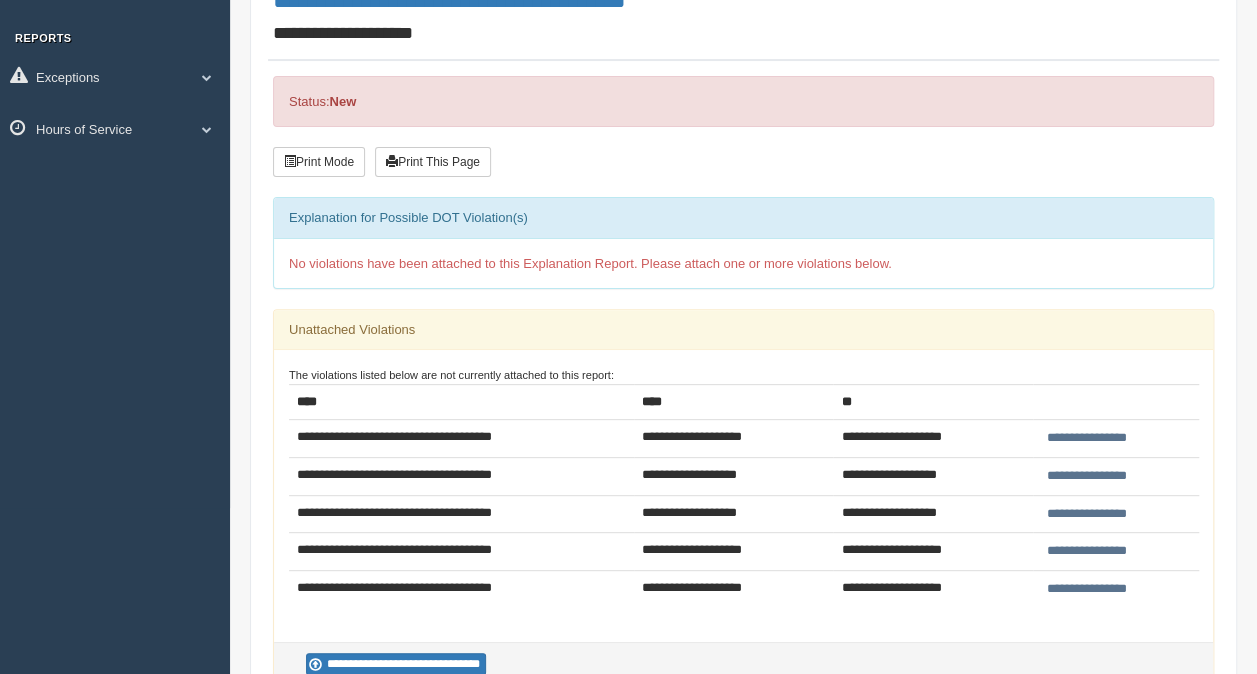click on "**********" at bounding box center (1087, 551) 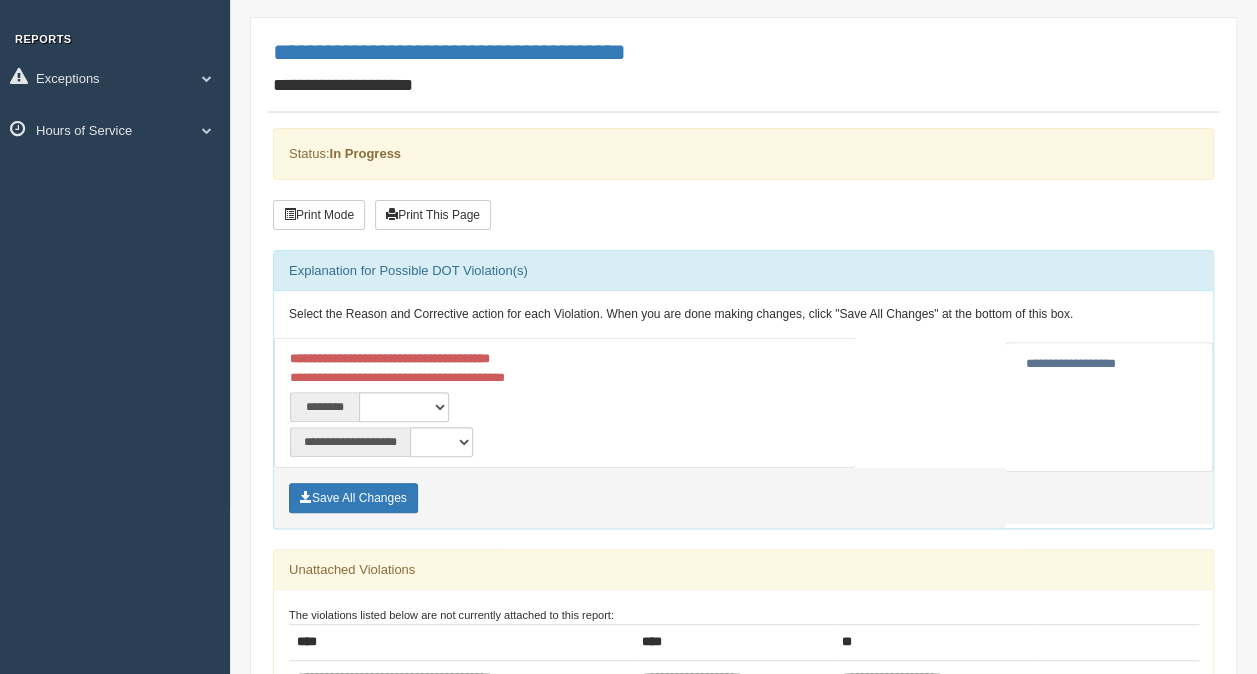 scroll, scrollTop: 173, scrollLeft: 0, axis: vertical 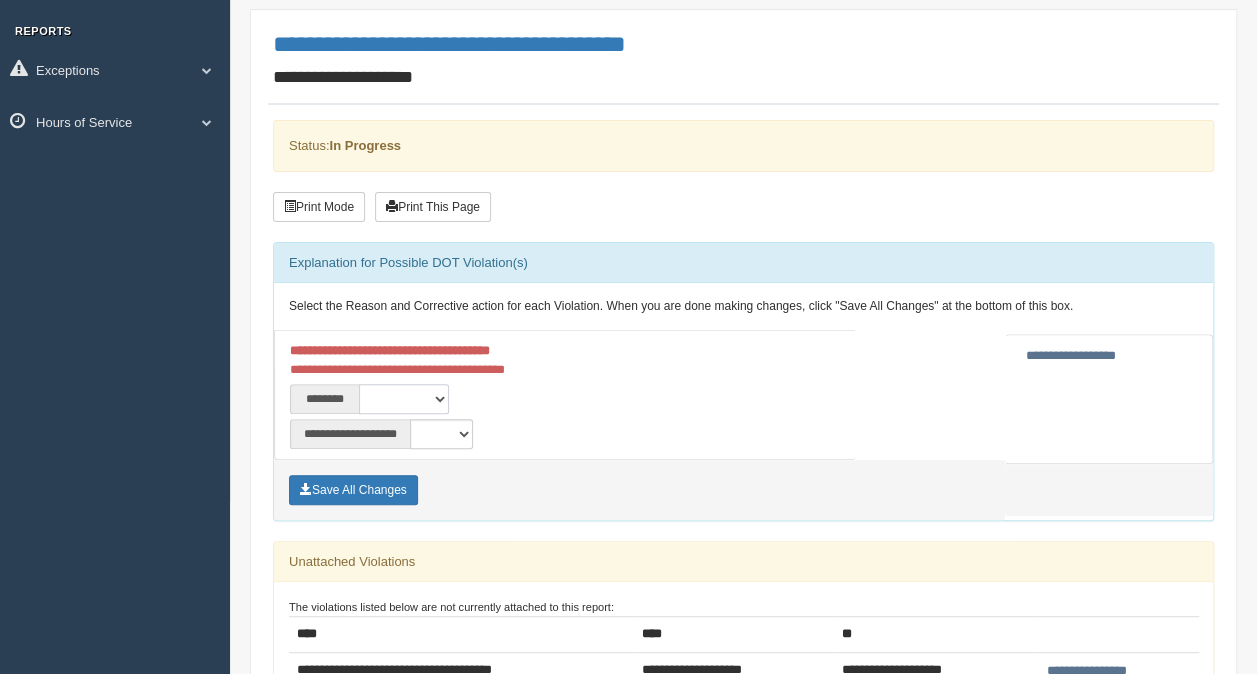 click on "**********" at bounding box center (404, 399) 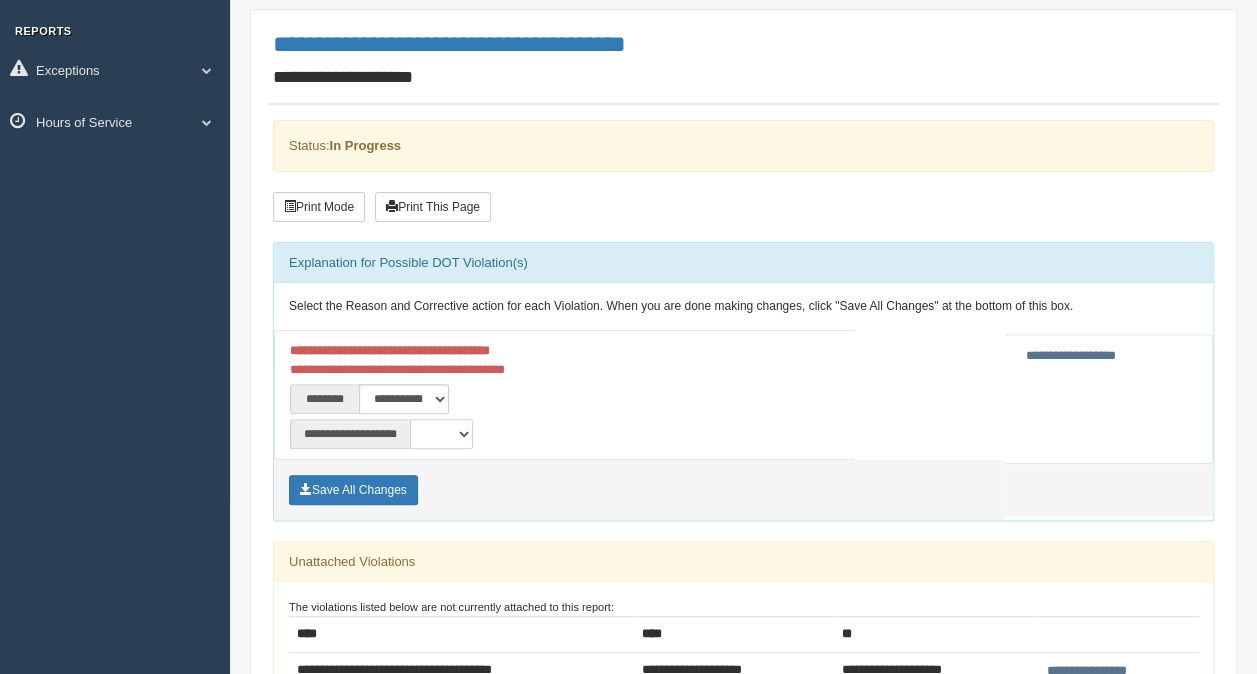 click on "**********" at bounding box center (441, 434) 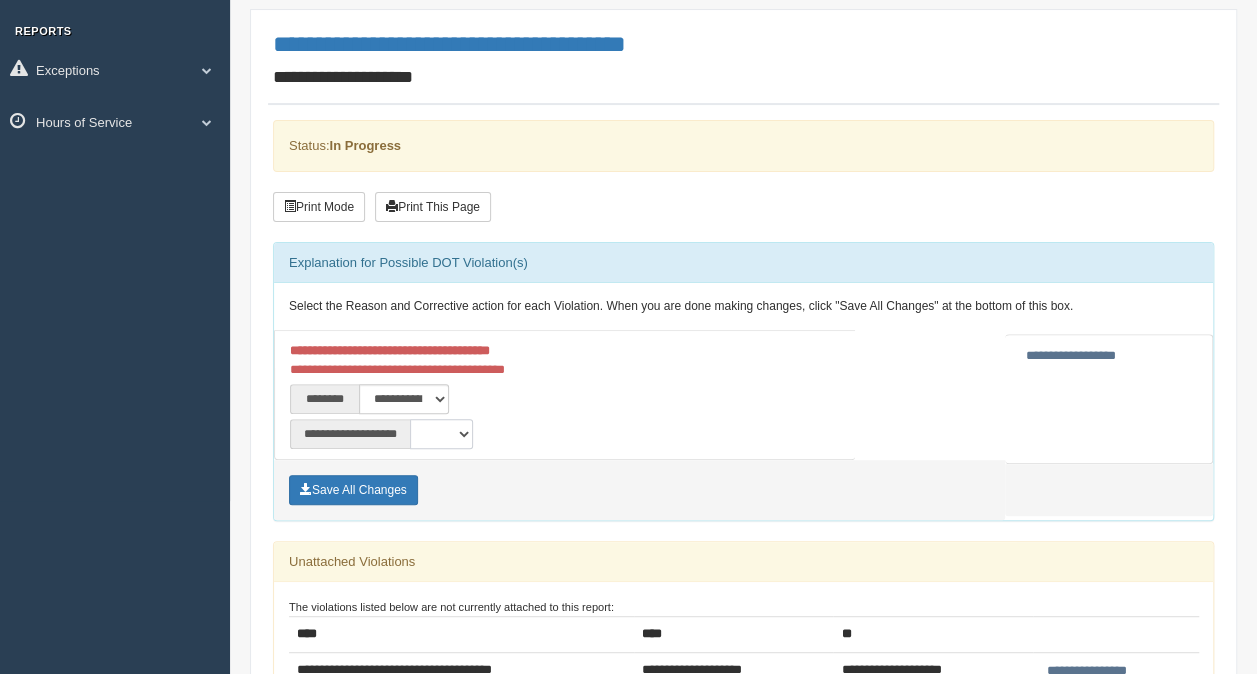 select on "**" 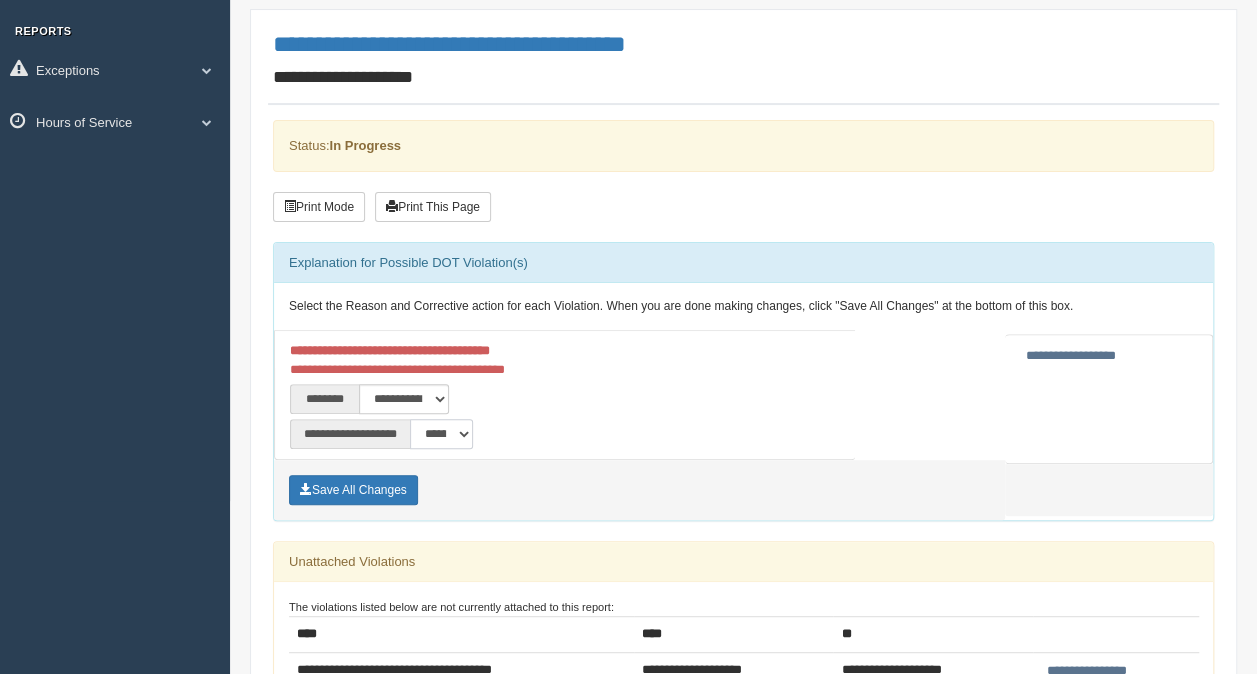 click on "**********" at bounding box center (441, 434) 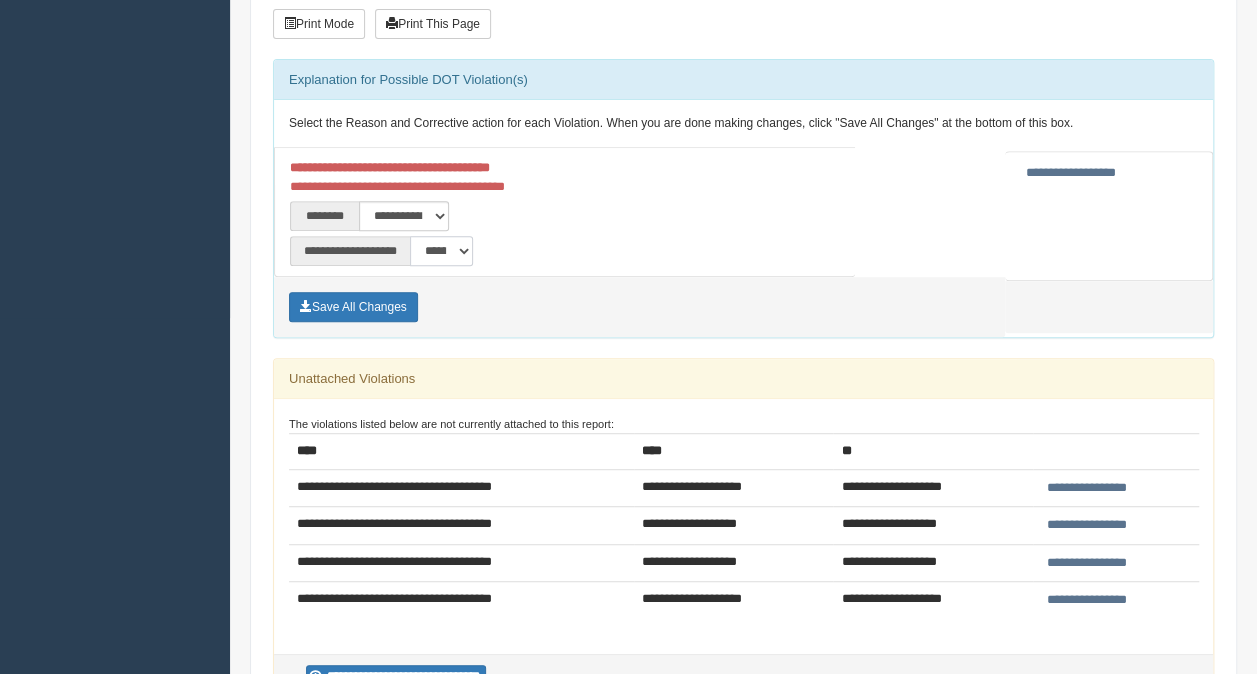 scroll, scrollTop: 373, scrollLeft: 0, axis: vertical 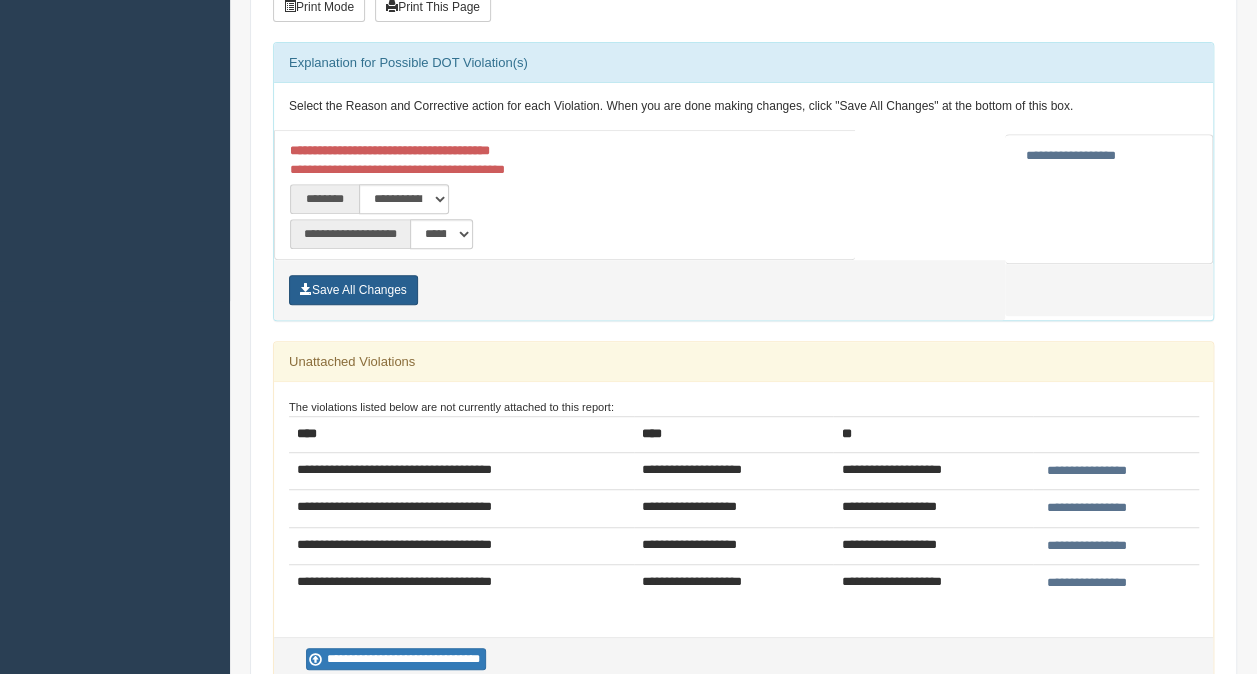 click on "Save All Changes" at bounding box center [353, 290] 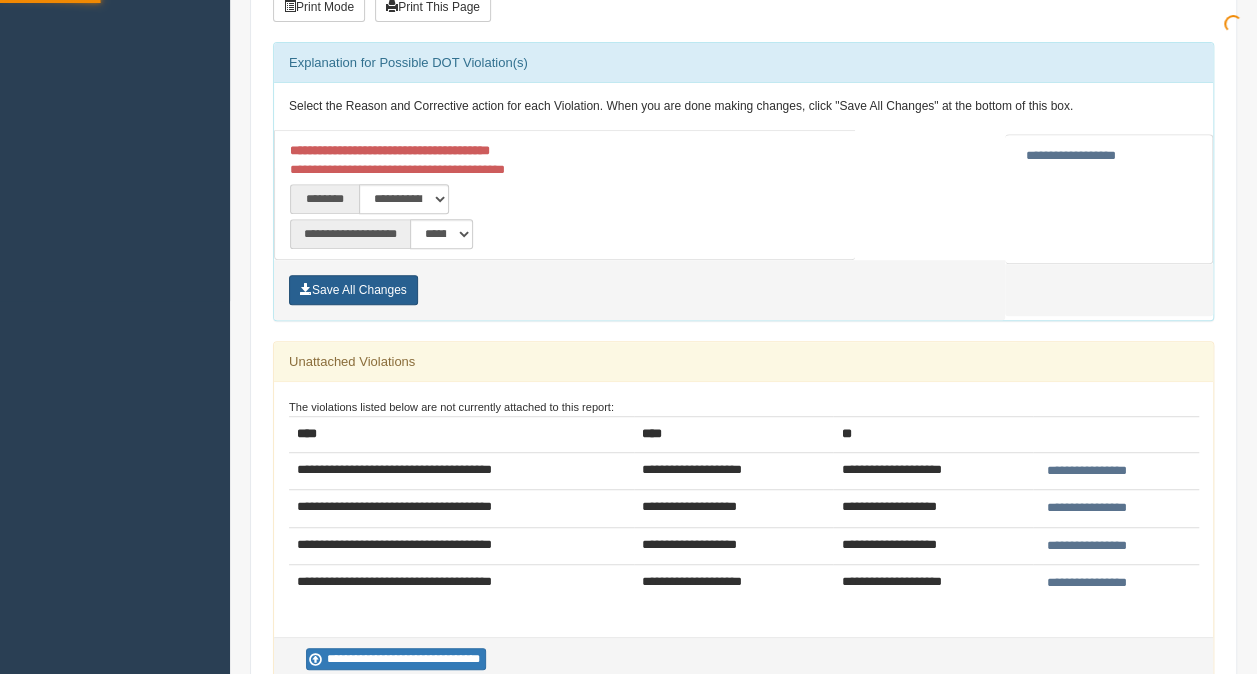 click on "Save All Changes" at bounding box center [353, 290] 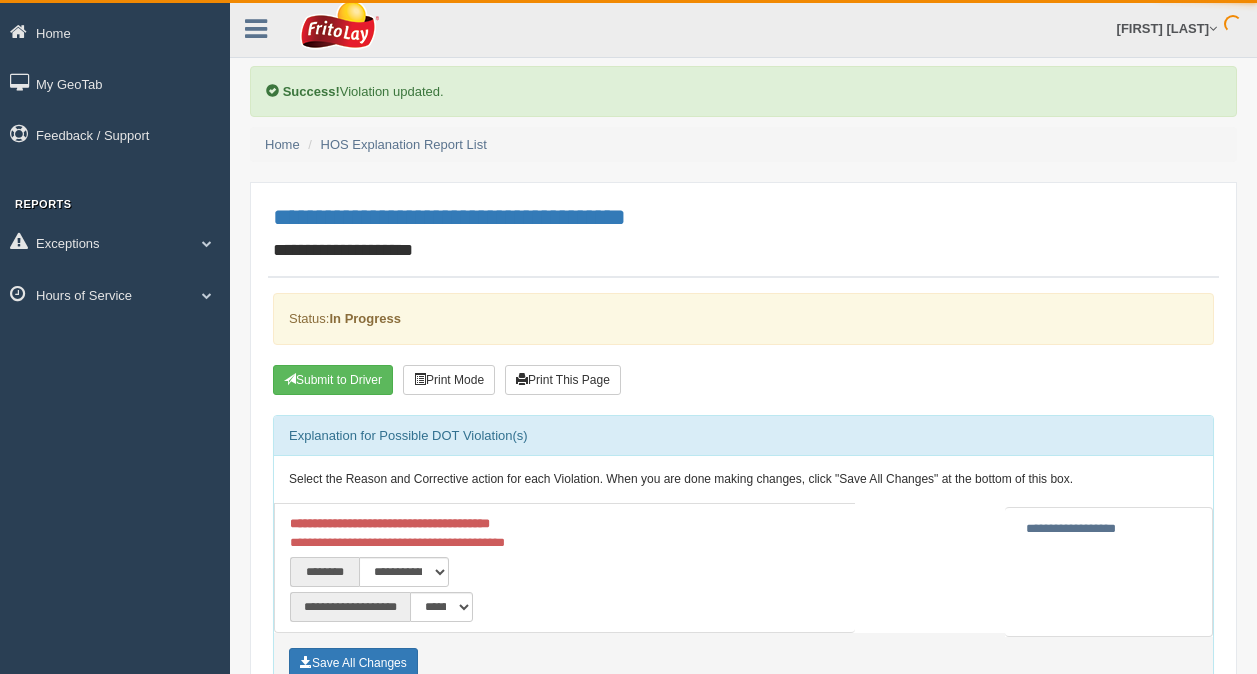 scroll, scrollTop: 0, scrollLeft: 0, axis: both 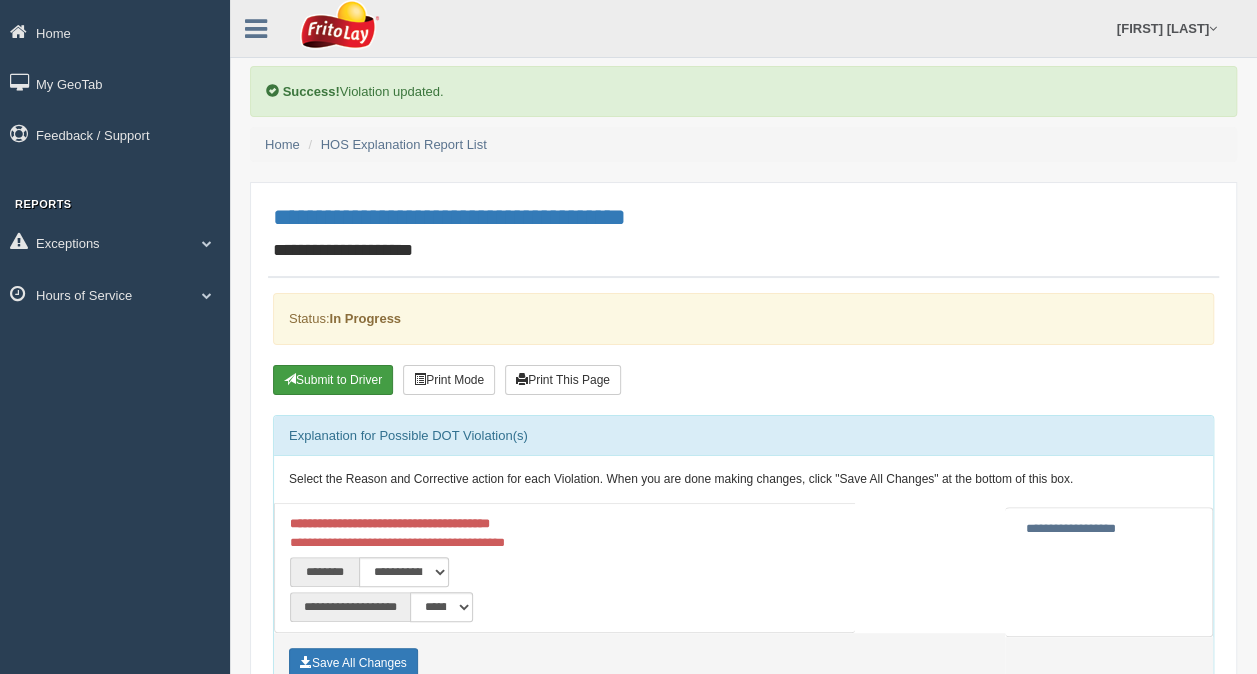 click on "Submit to Driver" at bounding box center (333, 380) 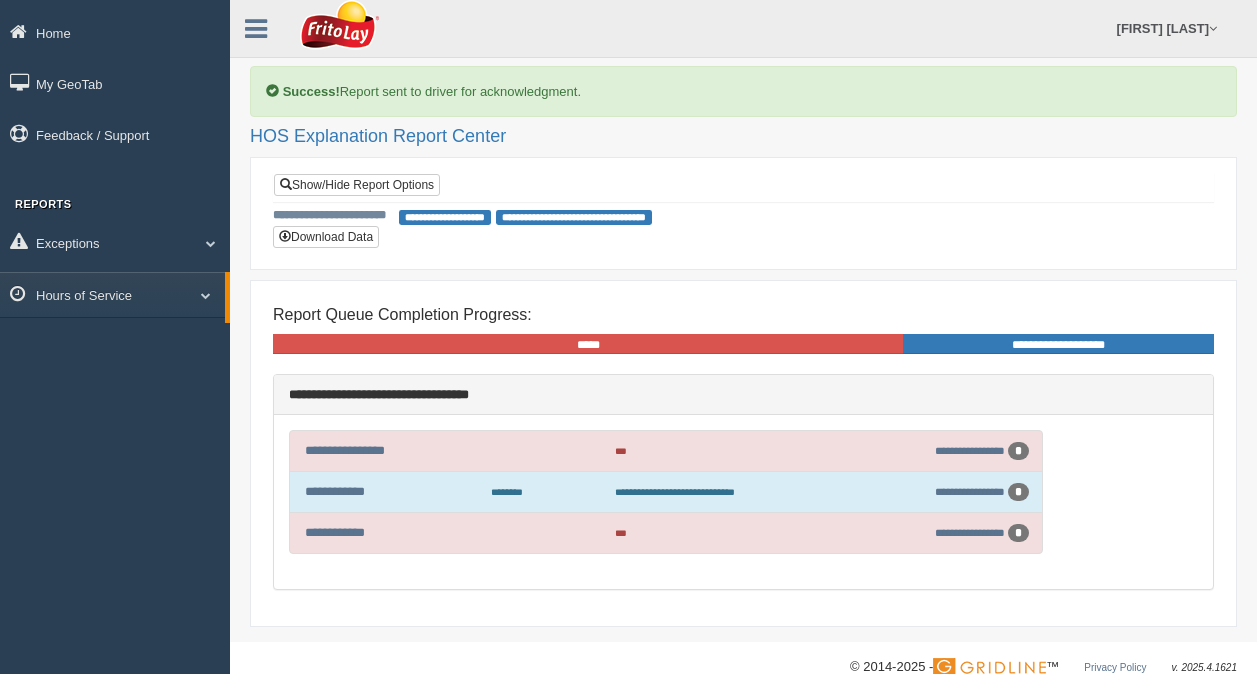 scroll, scrollTop: 0, scrollLeft: 0, axis: both 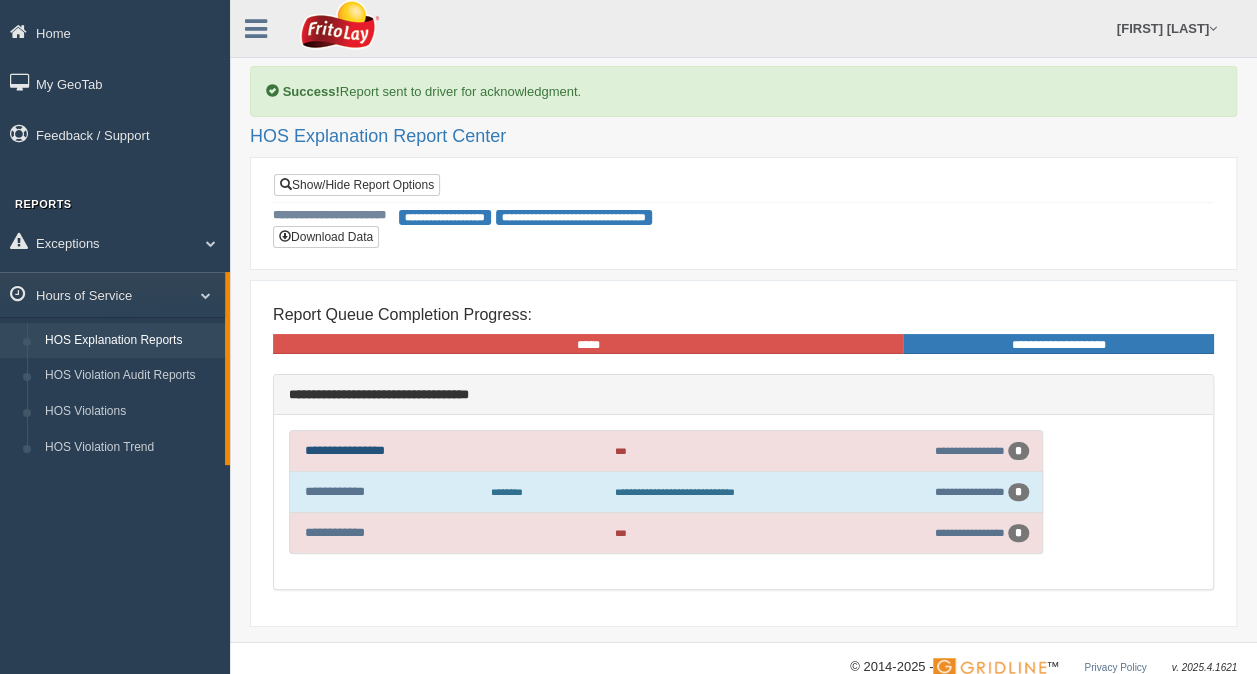 click on "**********" at bounding box center [345, 450] 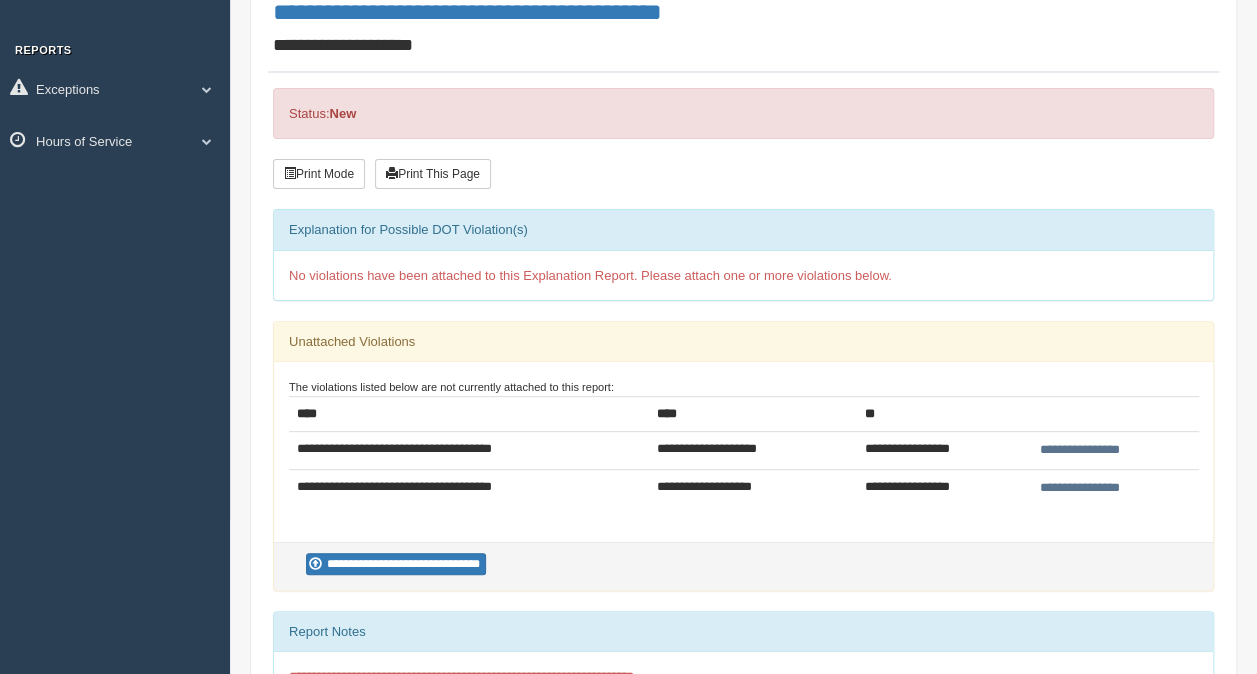 scroll, scrollTop: 158, scrollLeft: 0, axis: vertical 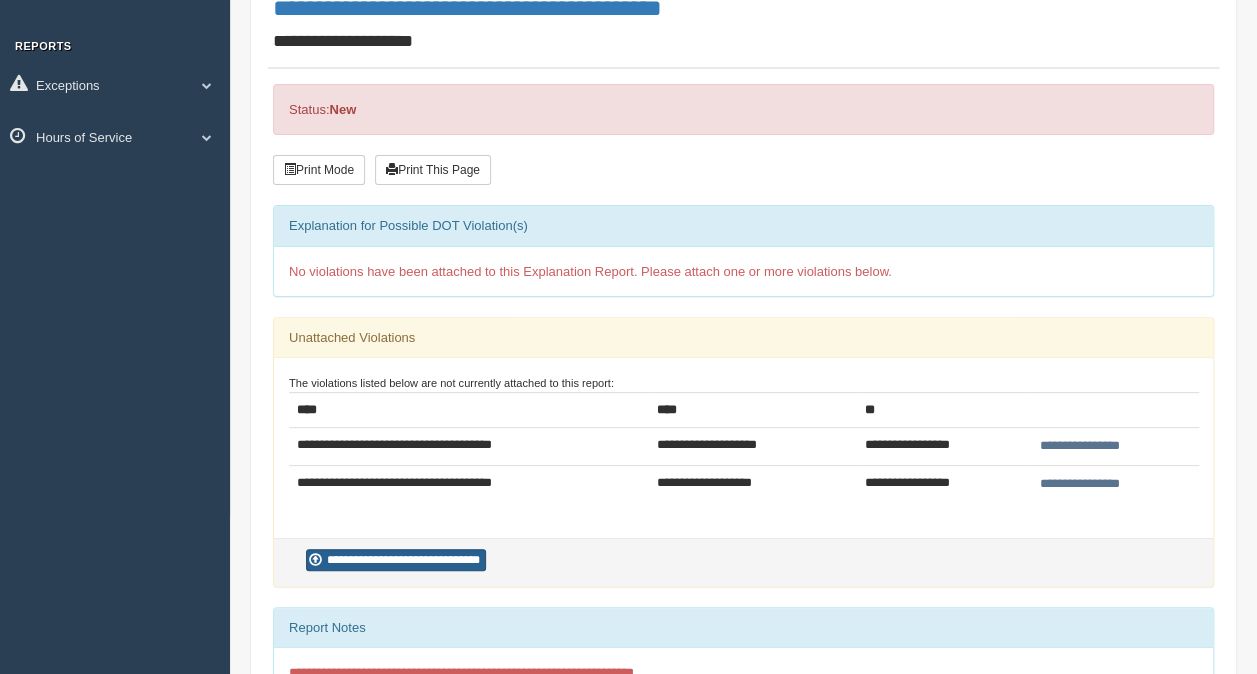 click on "**********" at bounding box center (396, 560) 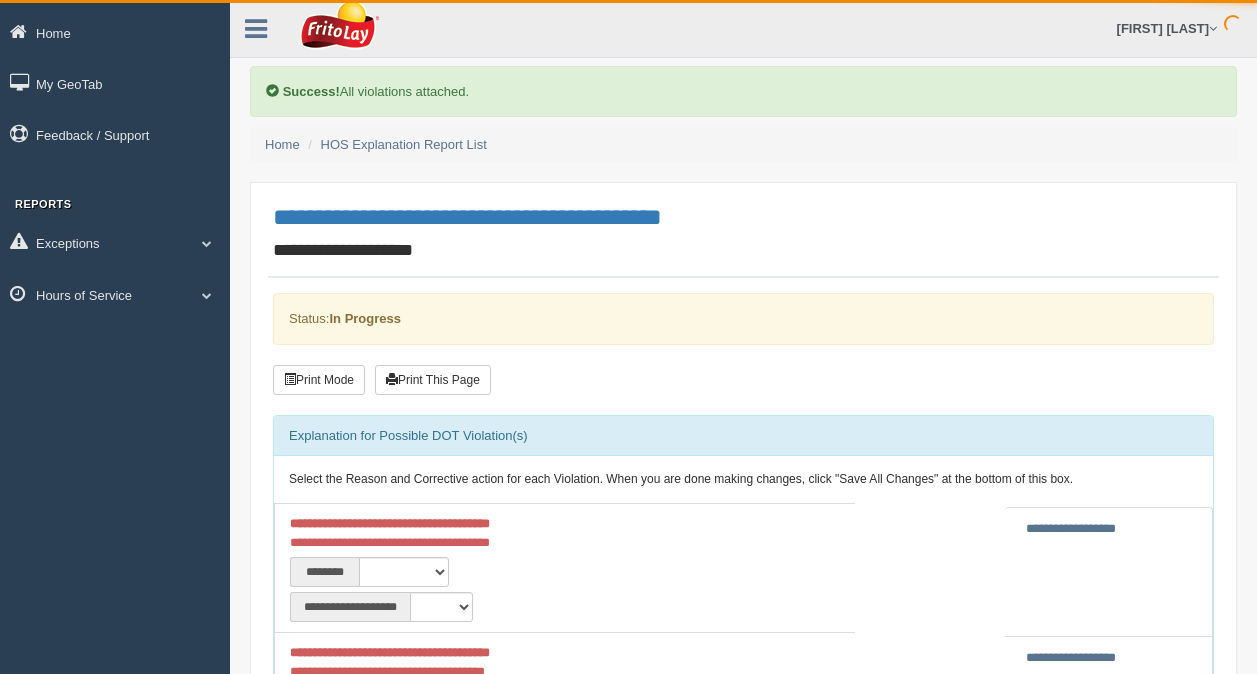 scroll, scrollTop: 0, scrollLeft: 0, axis: both 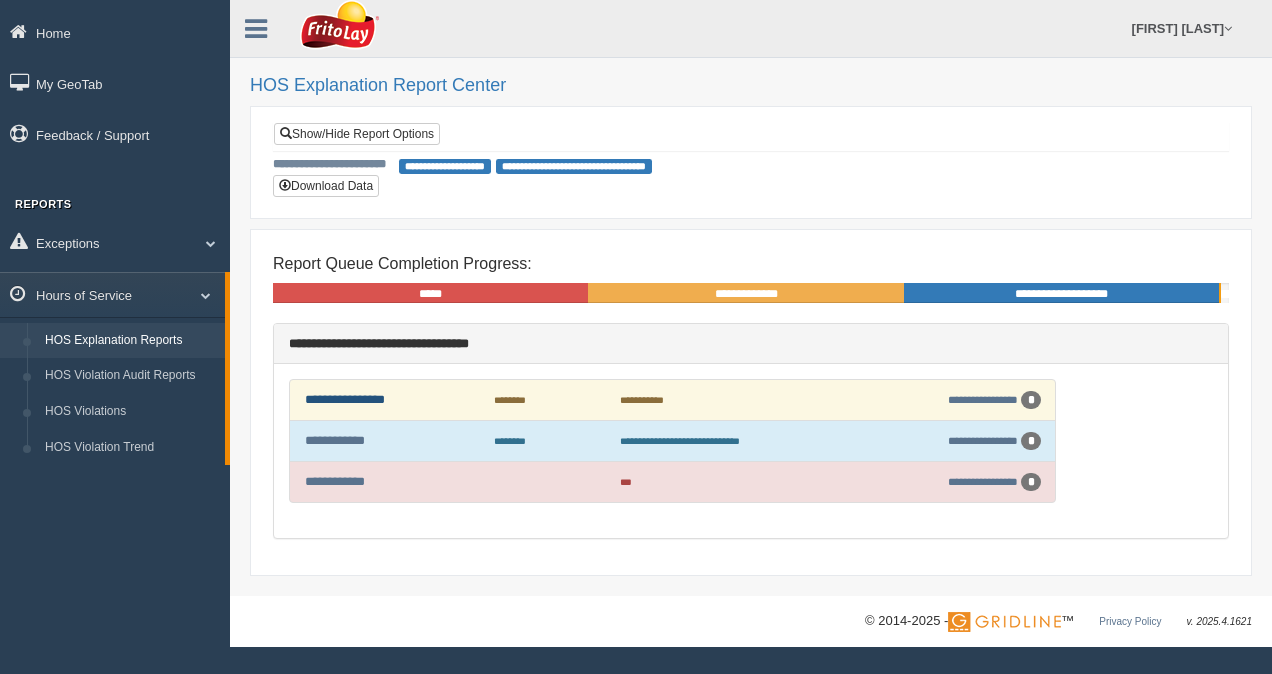 click on "**********" at bounding box center [345, 399] 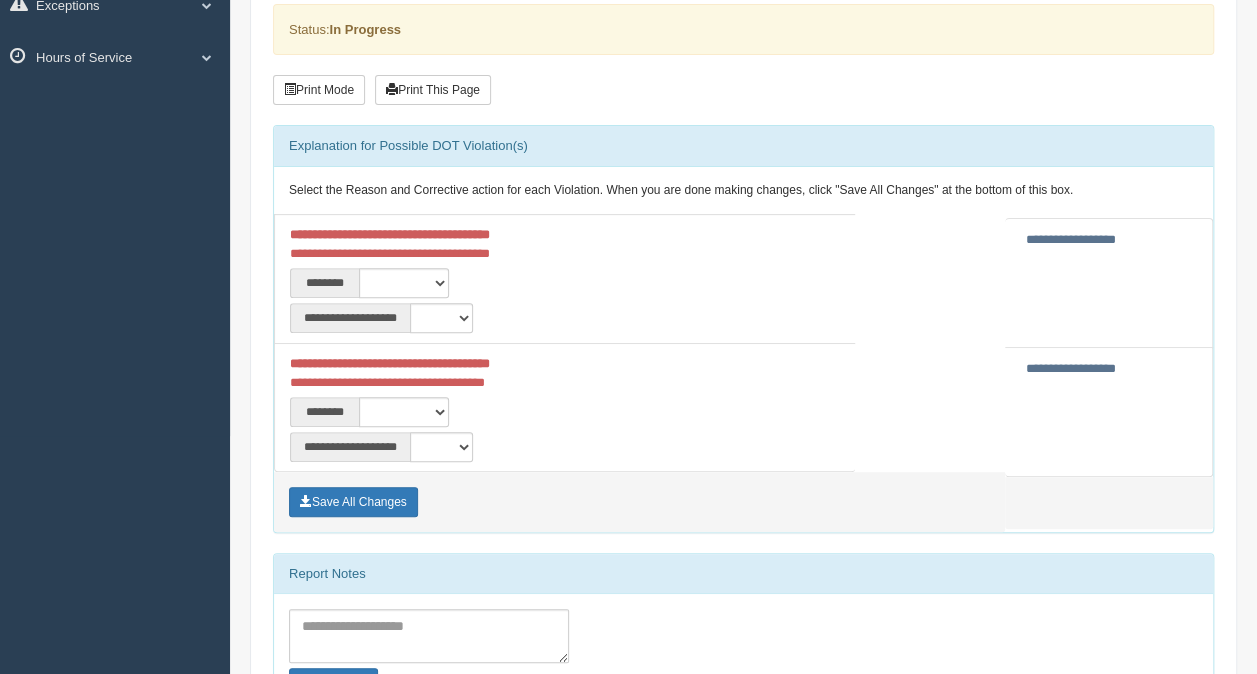 scroll, scrollTop: 237, scrollLeft: 0, axis: vertical 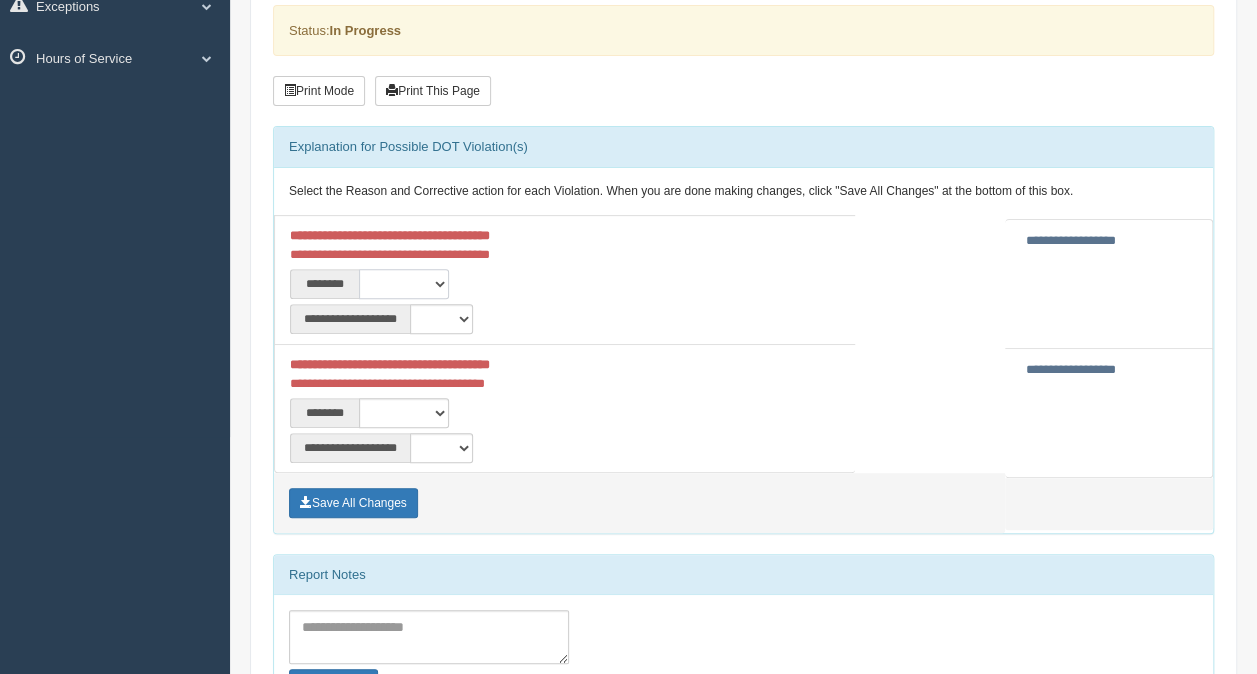 click on "**********" at bounding box center [404, 284] 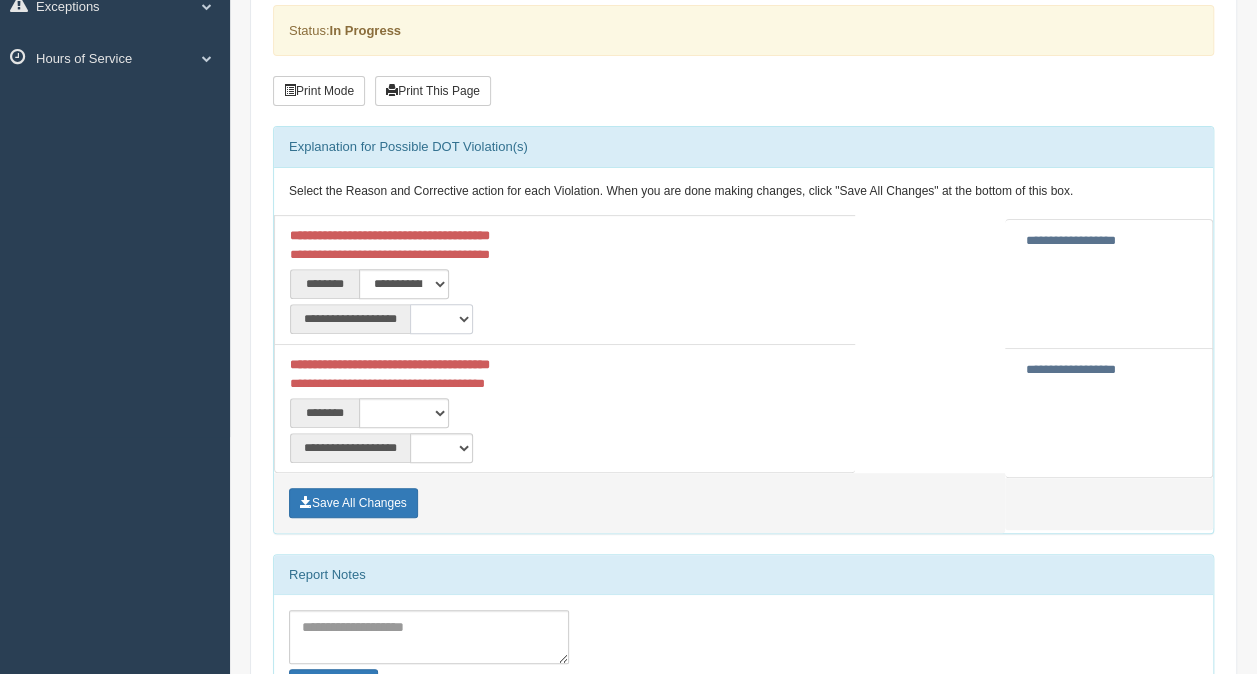click on "**********" at bounding box center (441, 319) 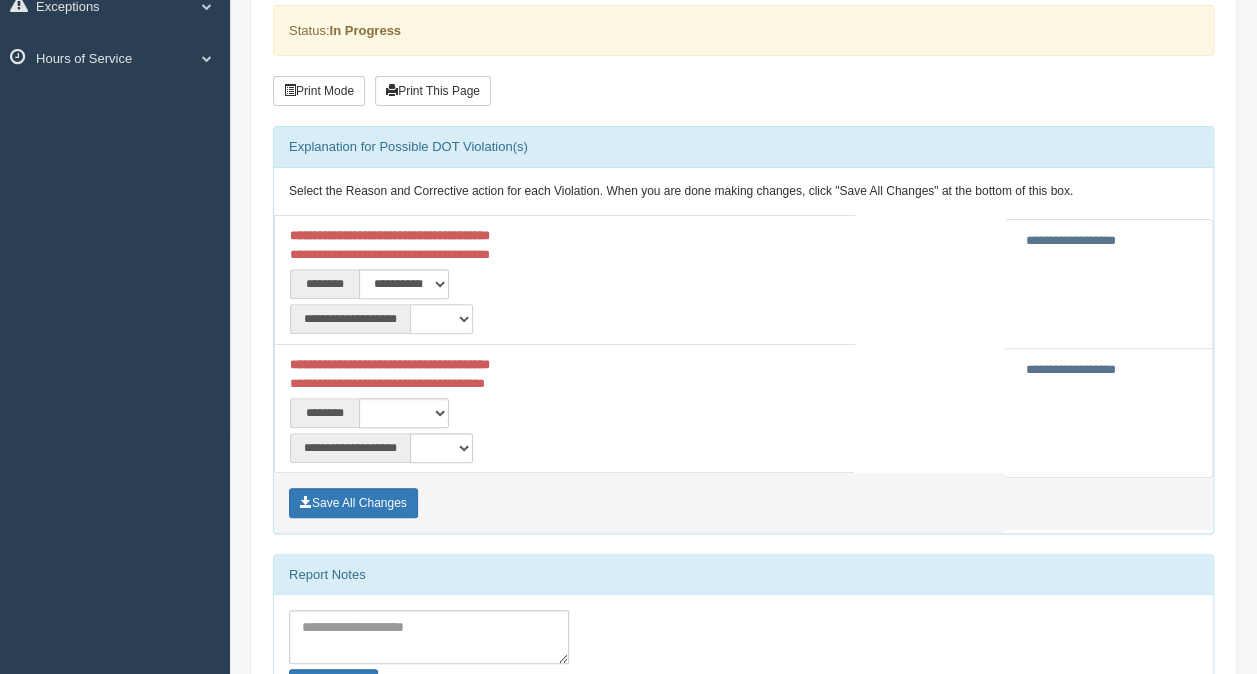 select on "**" 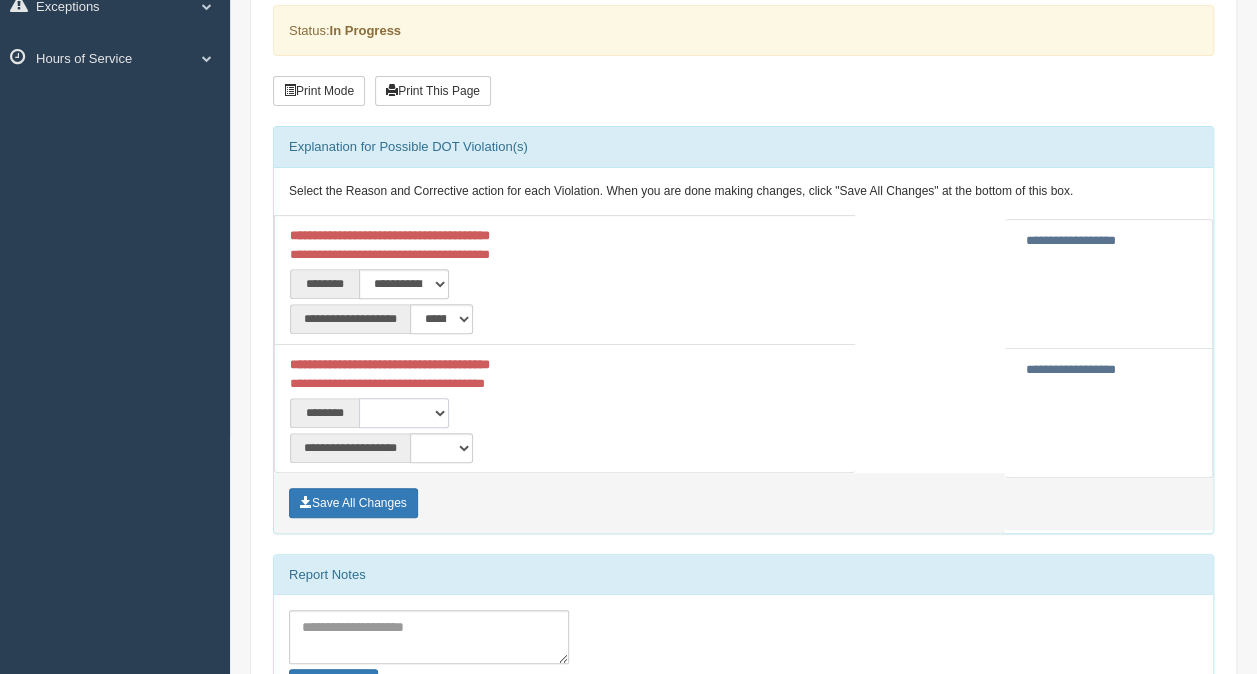 click on "**********" at bounding box center (404, 413) 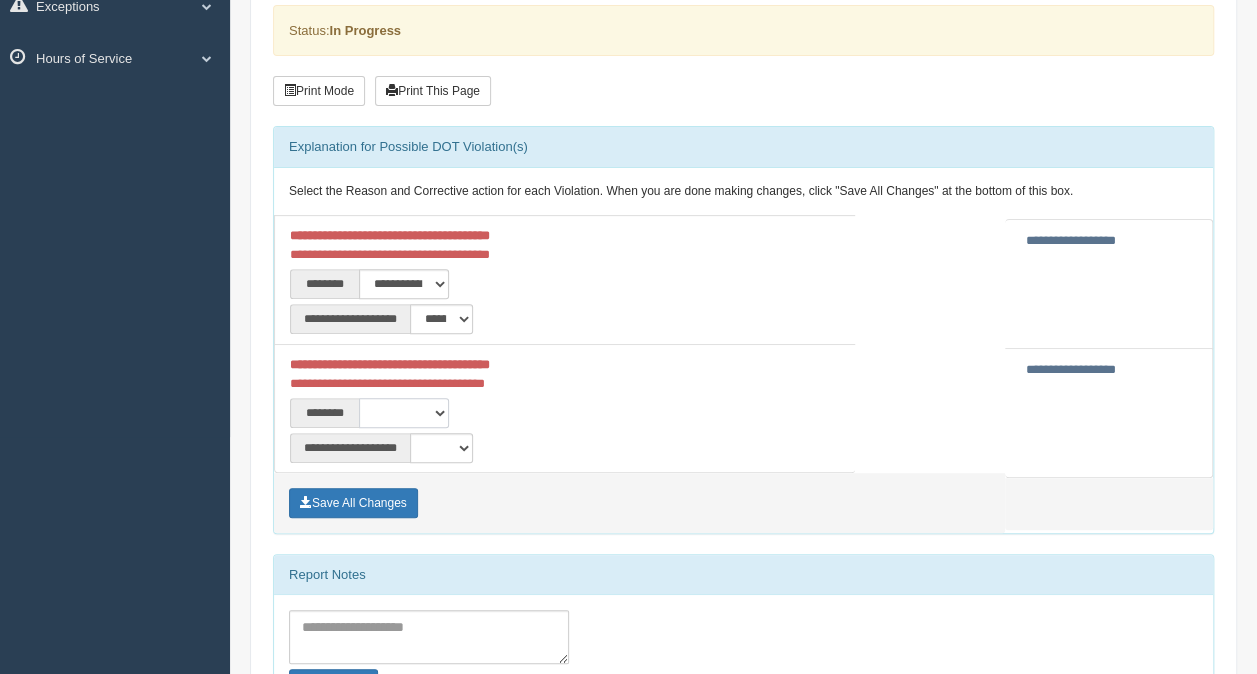 select on "****" 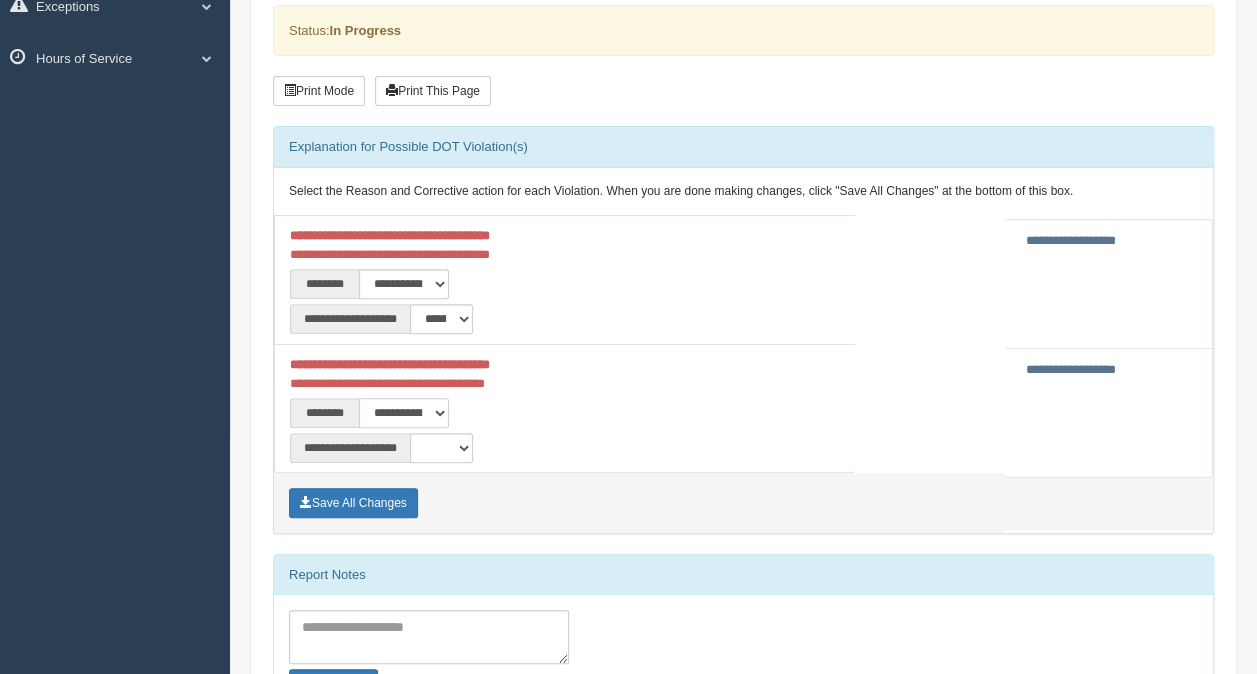 click on "**********" at bounding box center (404, 413) 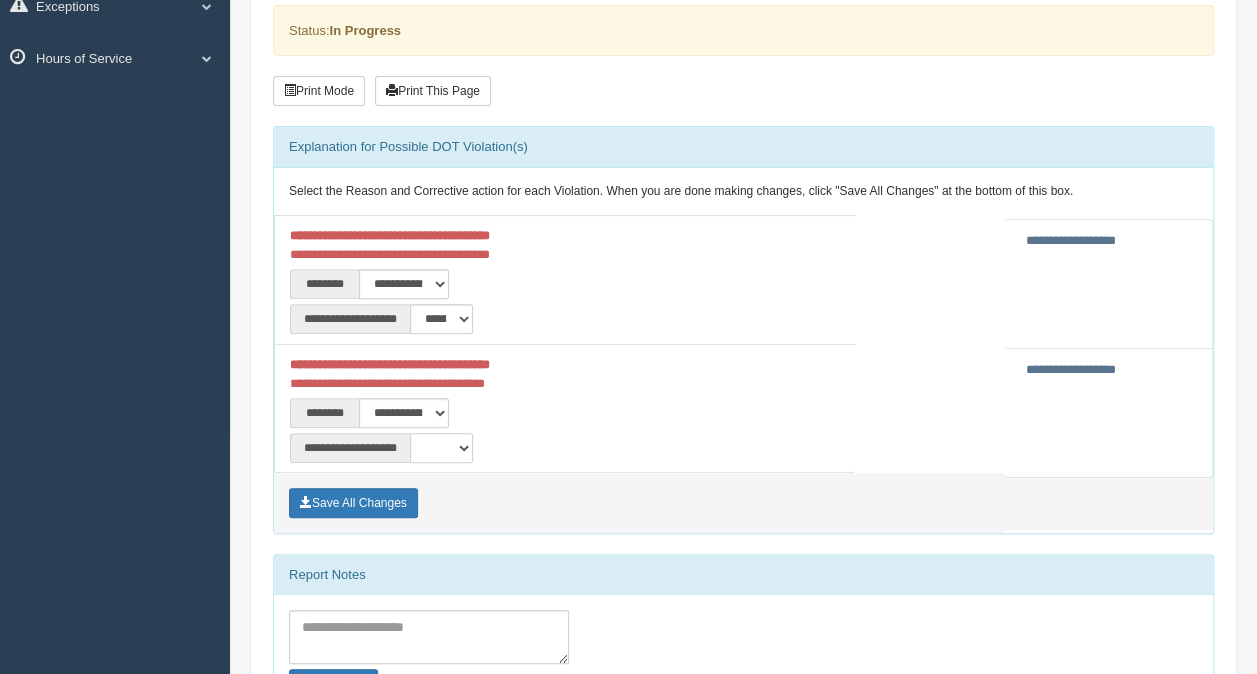 click on "**********" at bounding box center (441, 448) 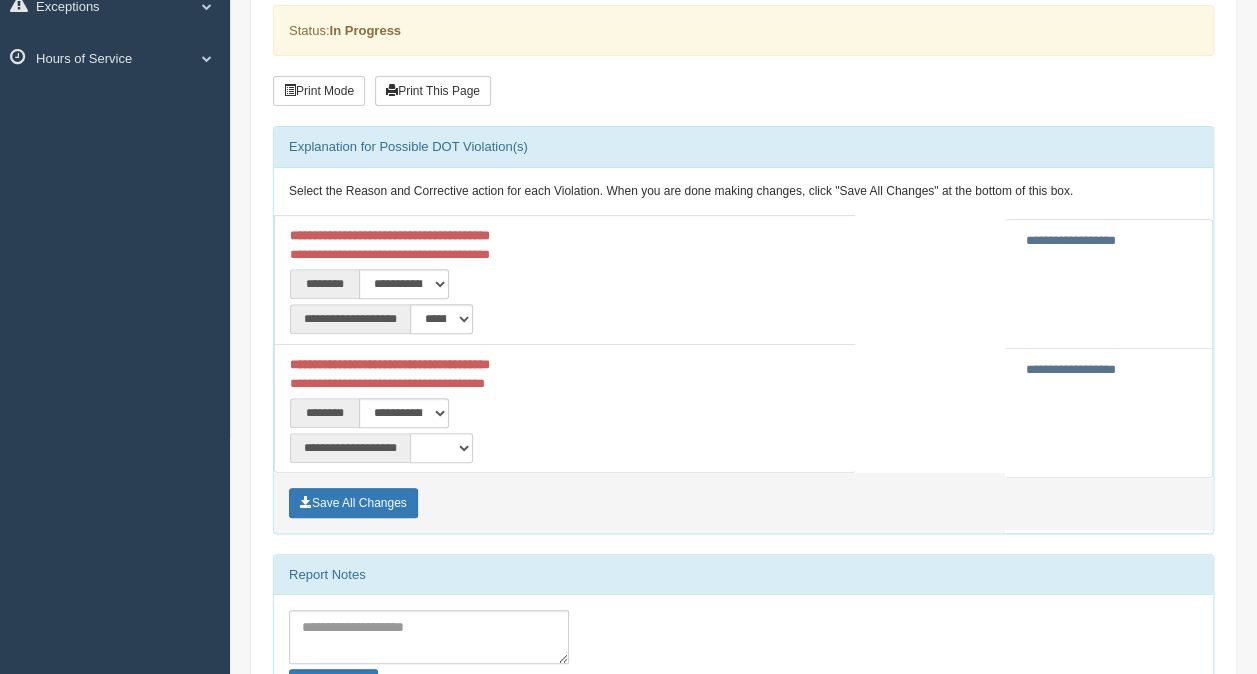 select on "**" 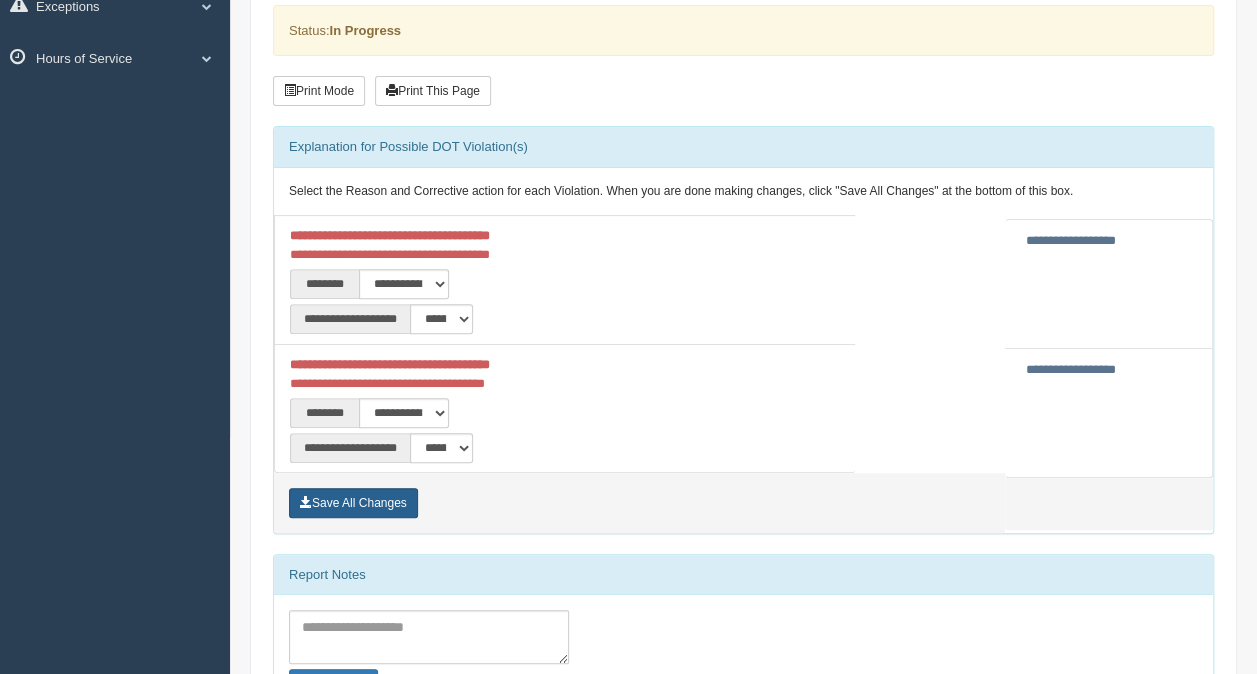 click on "Save All Changes" at bounding box center [353, 503] 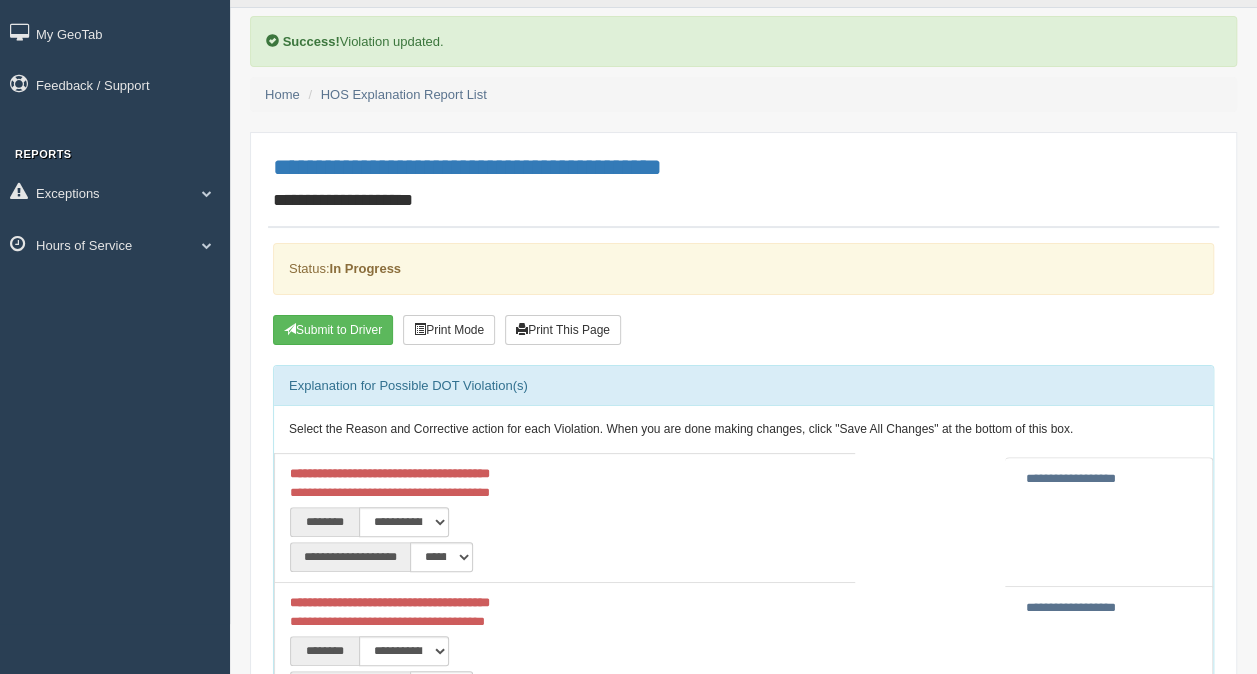 scroll, scrollTop: 45, scrollLeft: 0, axis: vertical 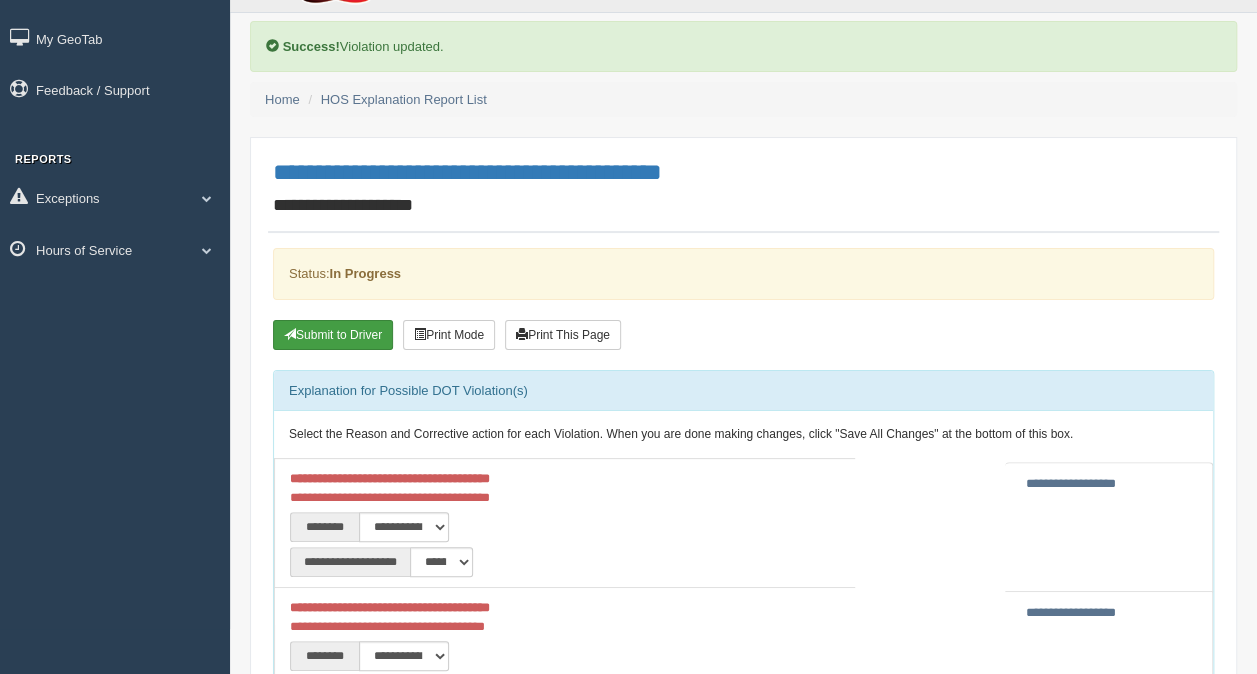 click on "Submit to Driver" at bounding box center (333, 335) 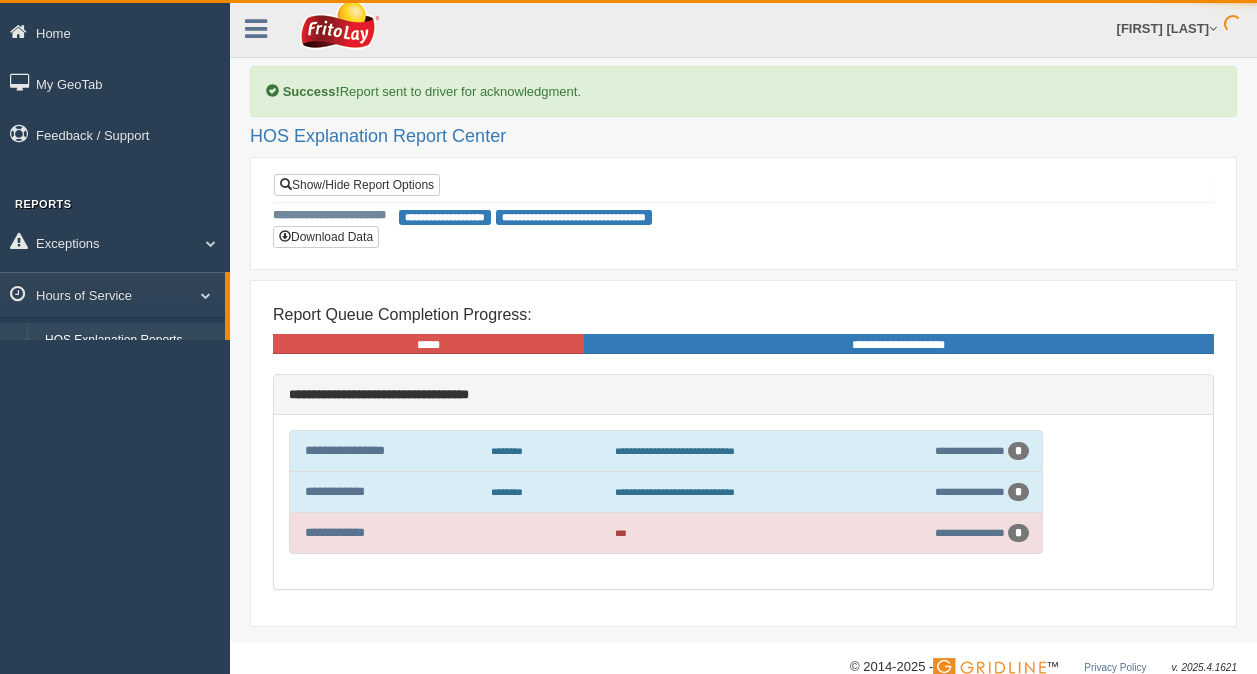 scroll, scrollTop: 0, scrollLeft: 0, axis: both 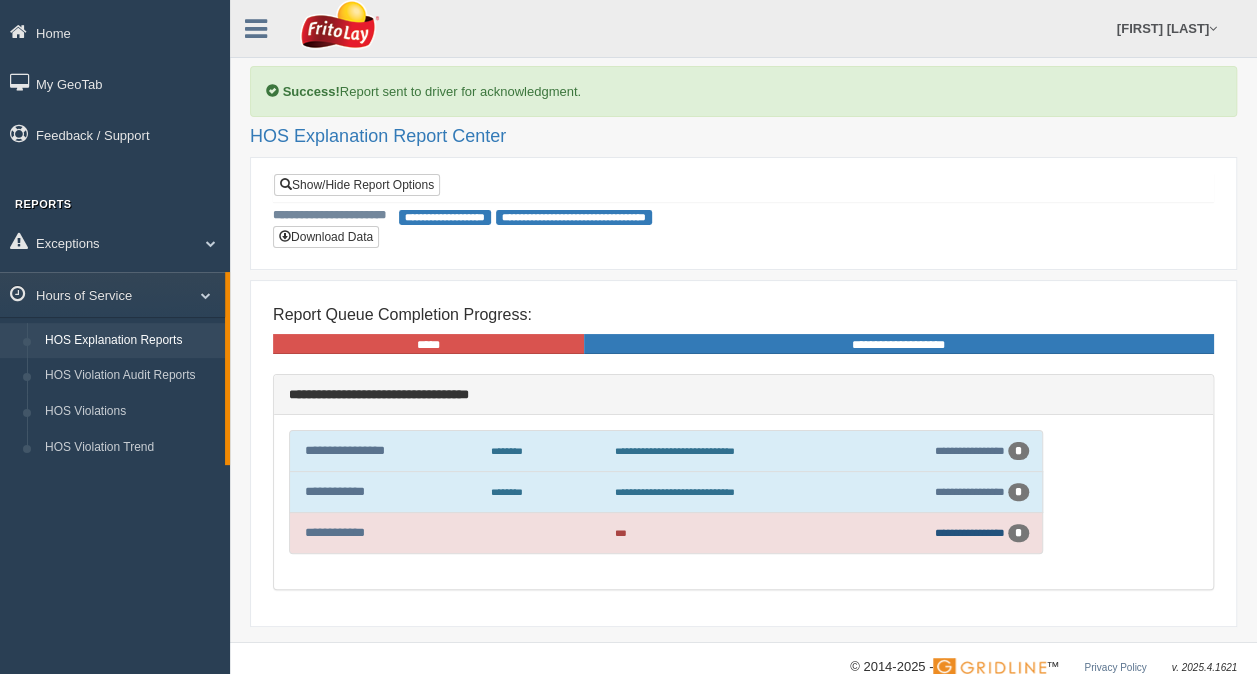 click on "**********" at bounding box center [970, 532] 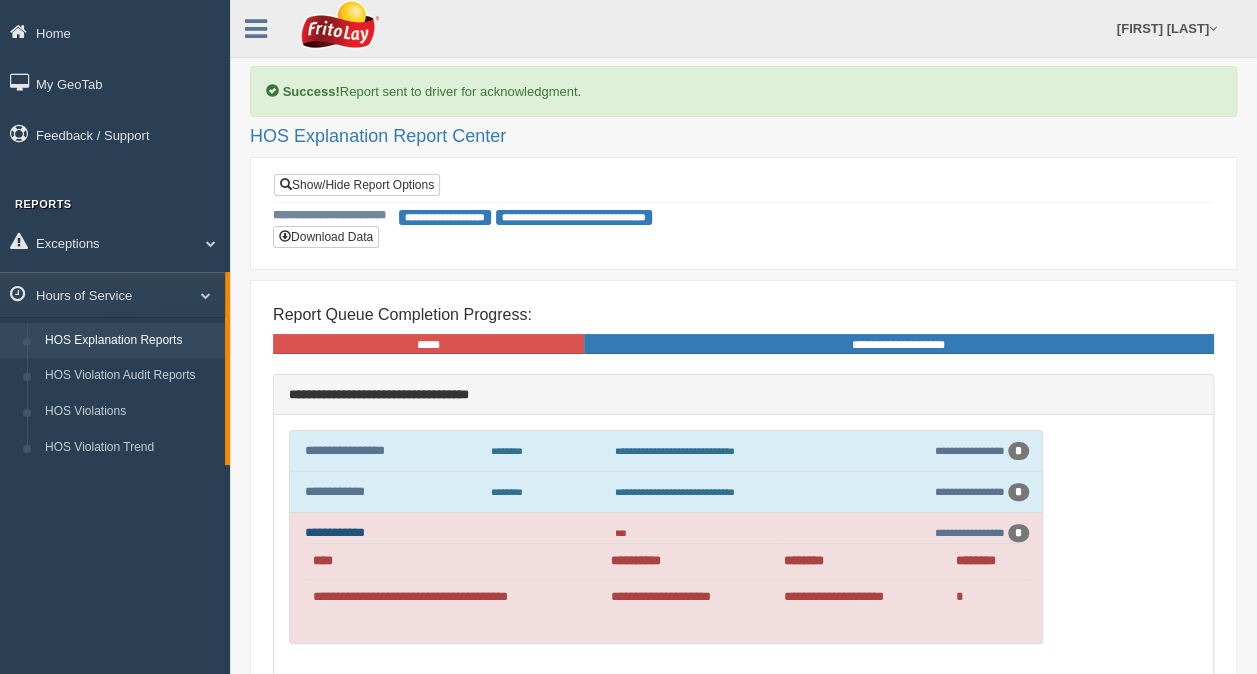 click on "**********" at bounding box center (335, 532) 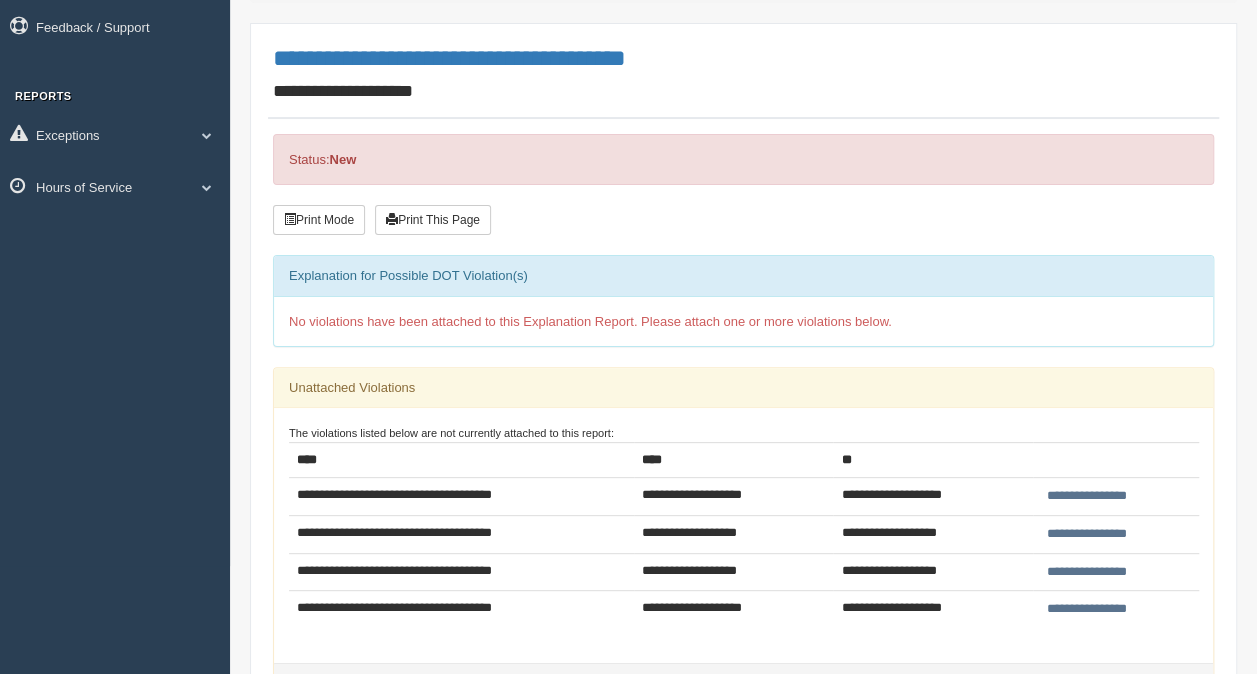 scroll, scrollTop: 0, scrollLeft: 0, axis: both 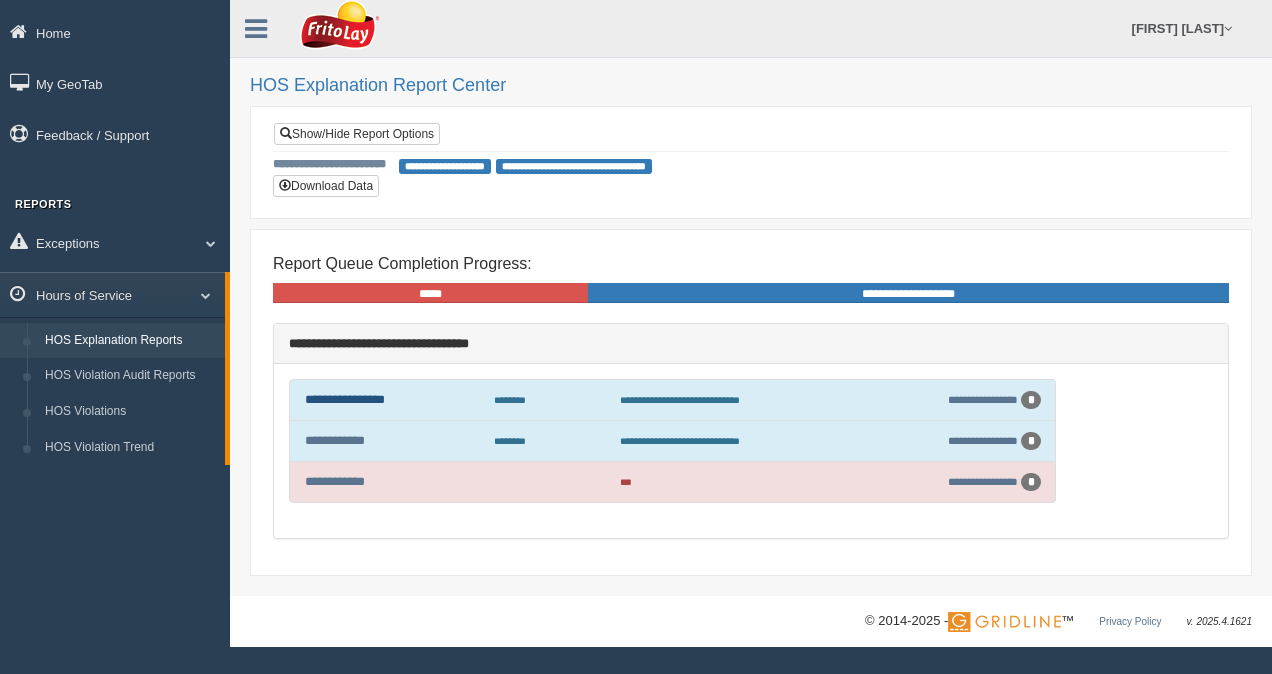 click on "**********" at bounding box center [345, 399] 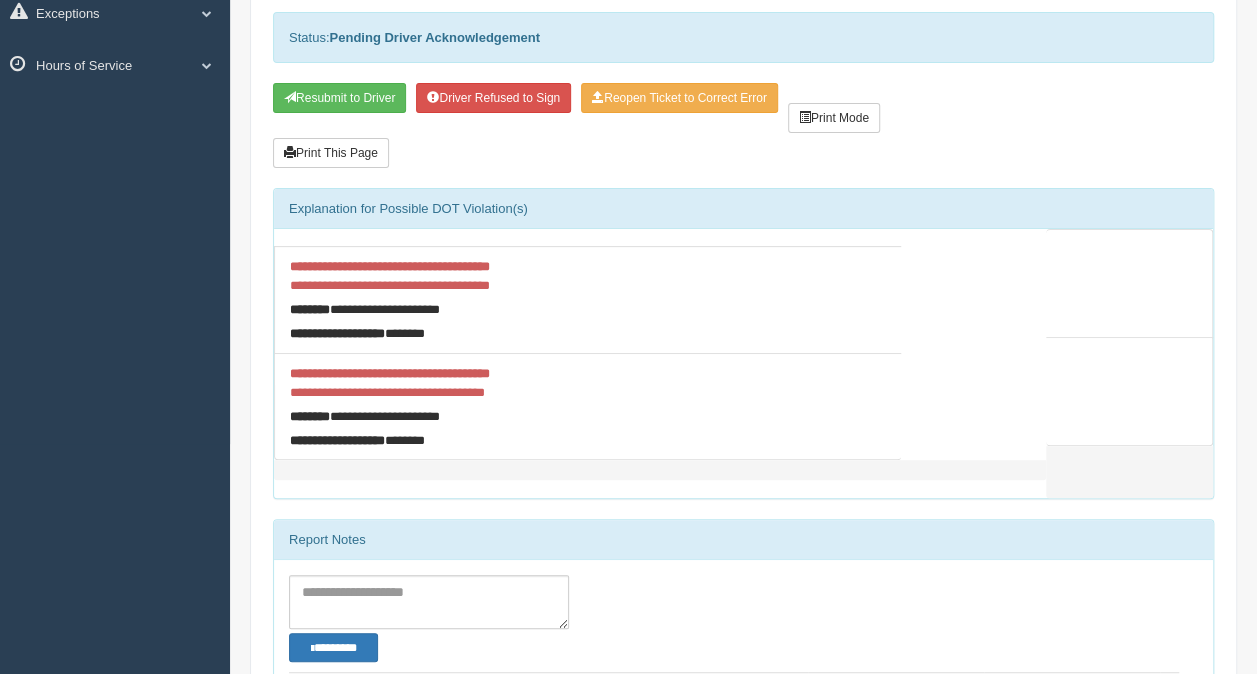 scroll, scrollTop: 0, scrollLeft: 0, axis: both 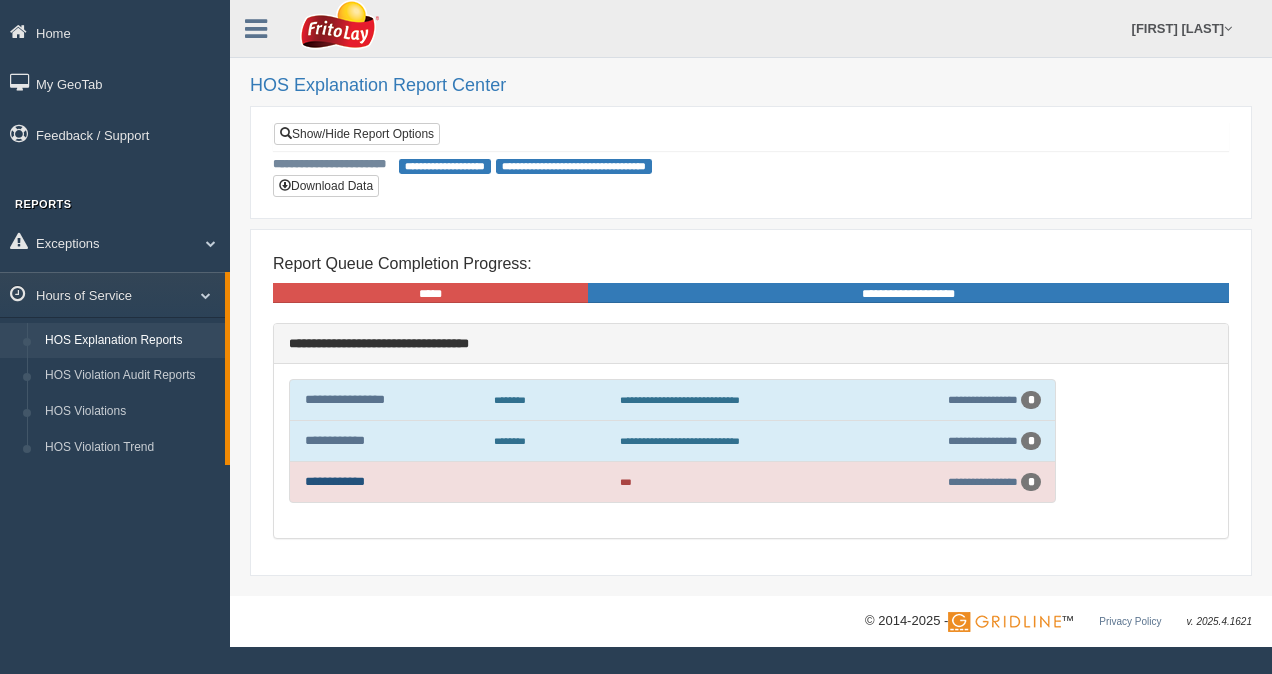 click on "**********" at bounding box center (335, 481) 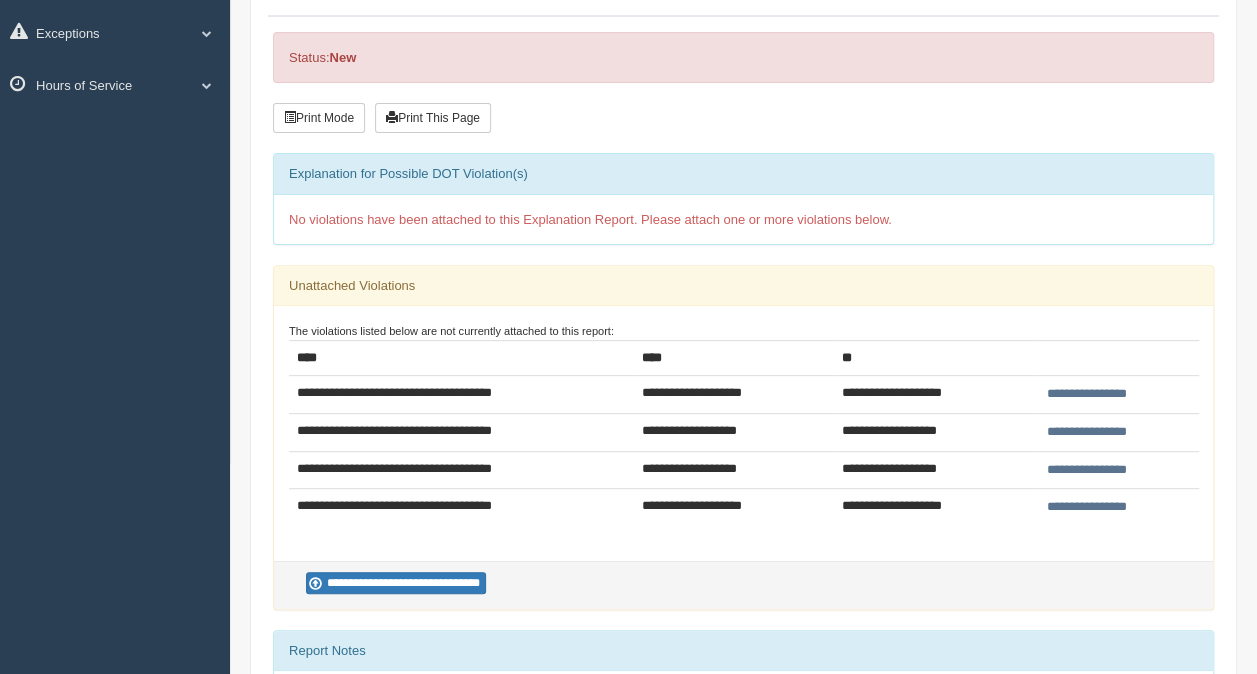 scroll, scrollTop: 213, scrollLeft: 0, axis: vertical 